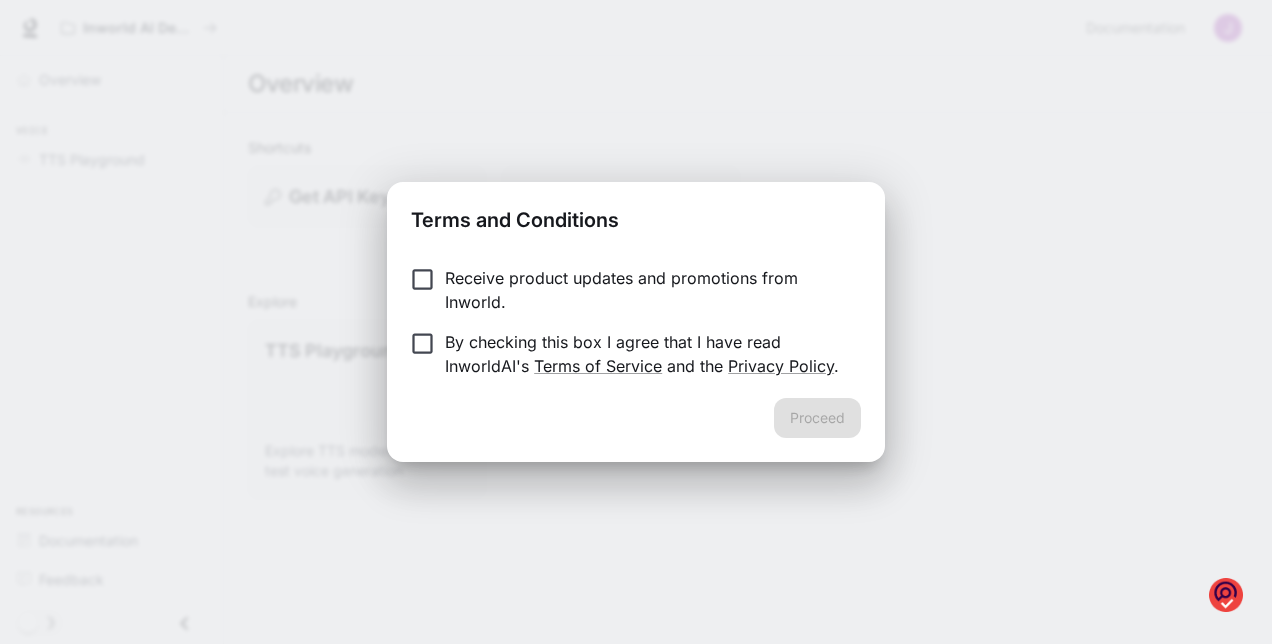 scroll, scrollTop: 0, scrollLeft: 0, axis: both 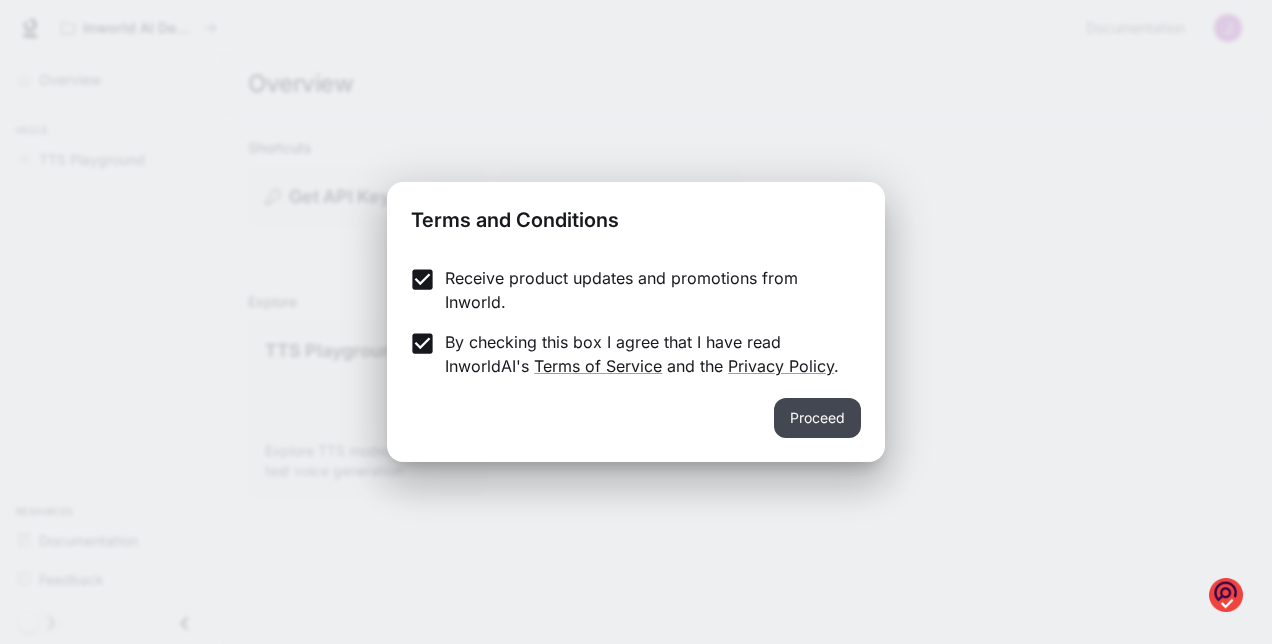 click on "Proceed" at bounding box center [817, 418] 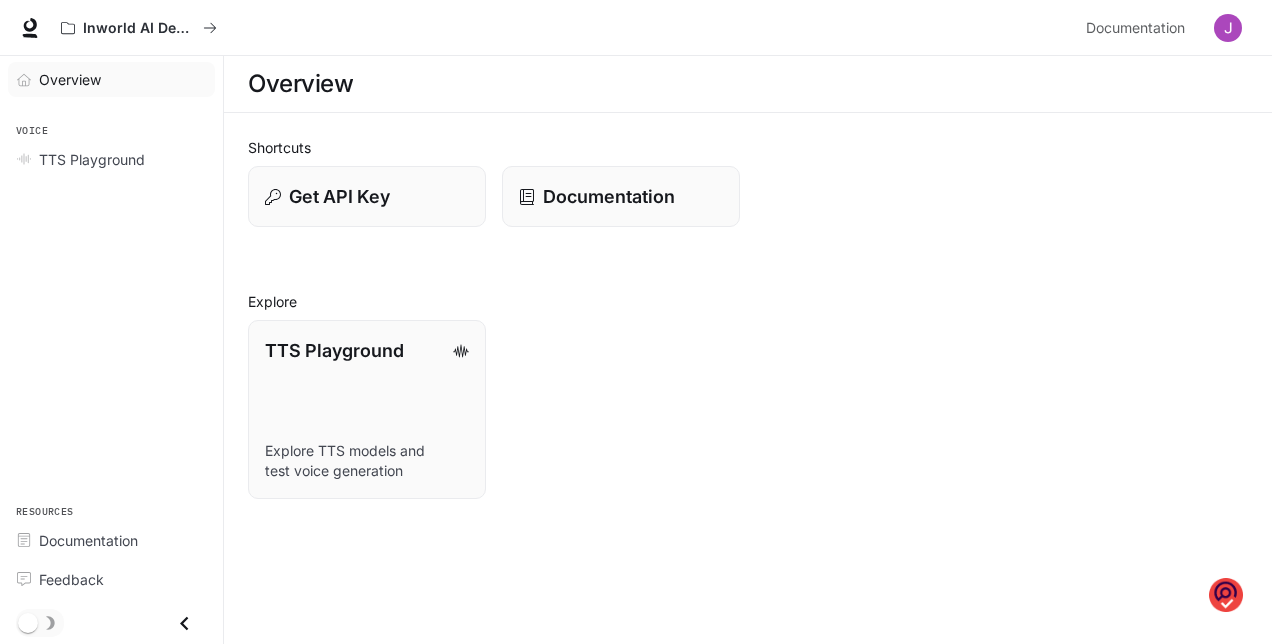 click on "Overview" at bounding box center (70, 79) 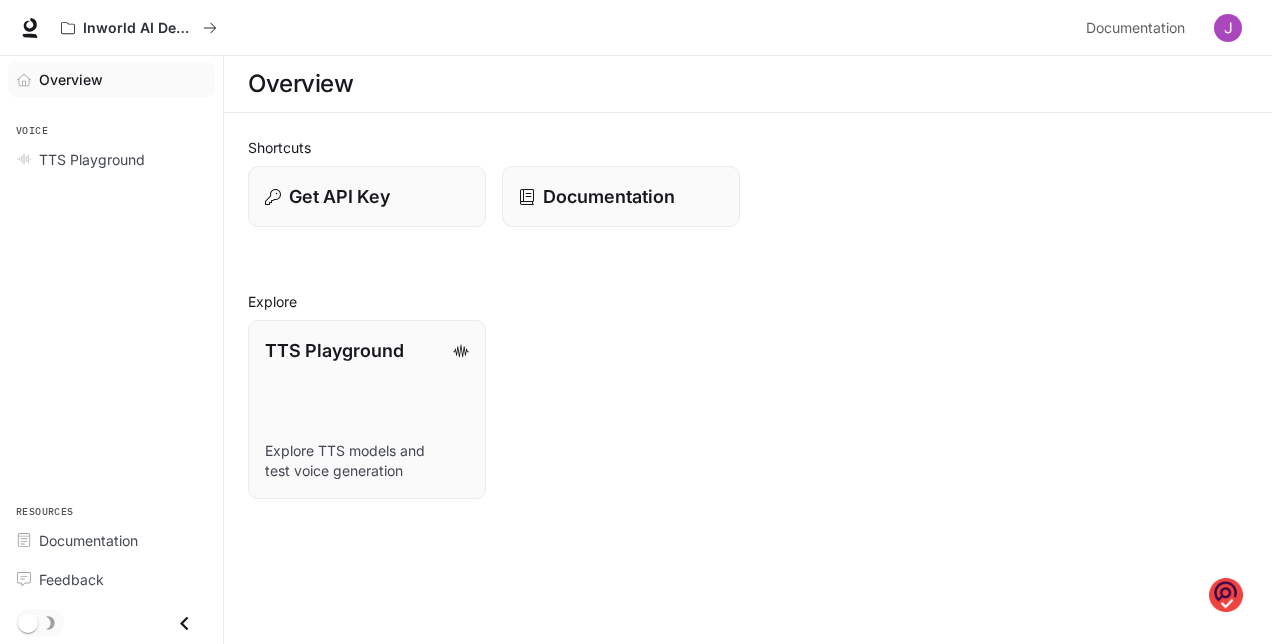 click on "Overview" at bounding box center (748, 84) 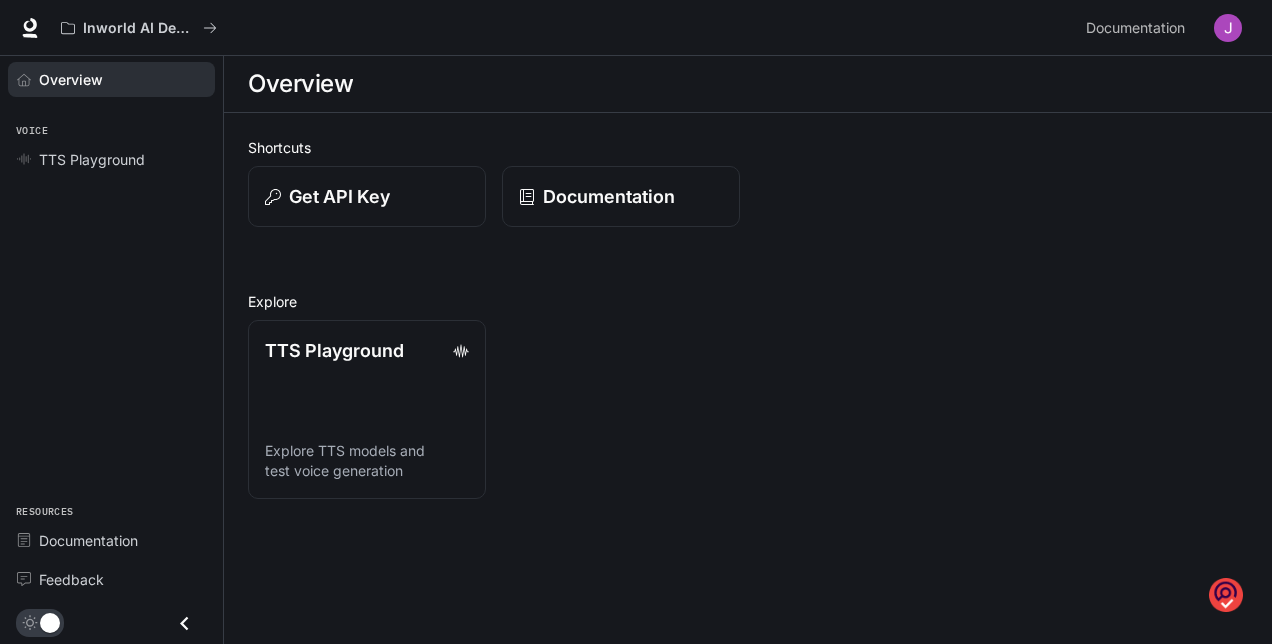 click at bounding box center (40, 623) 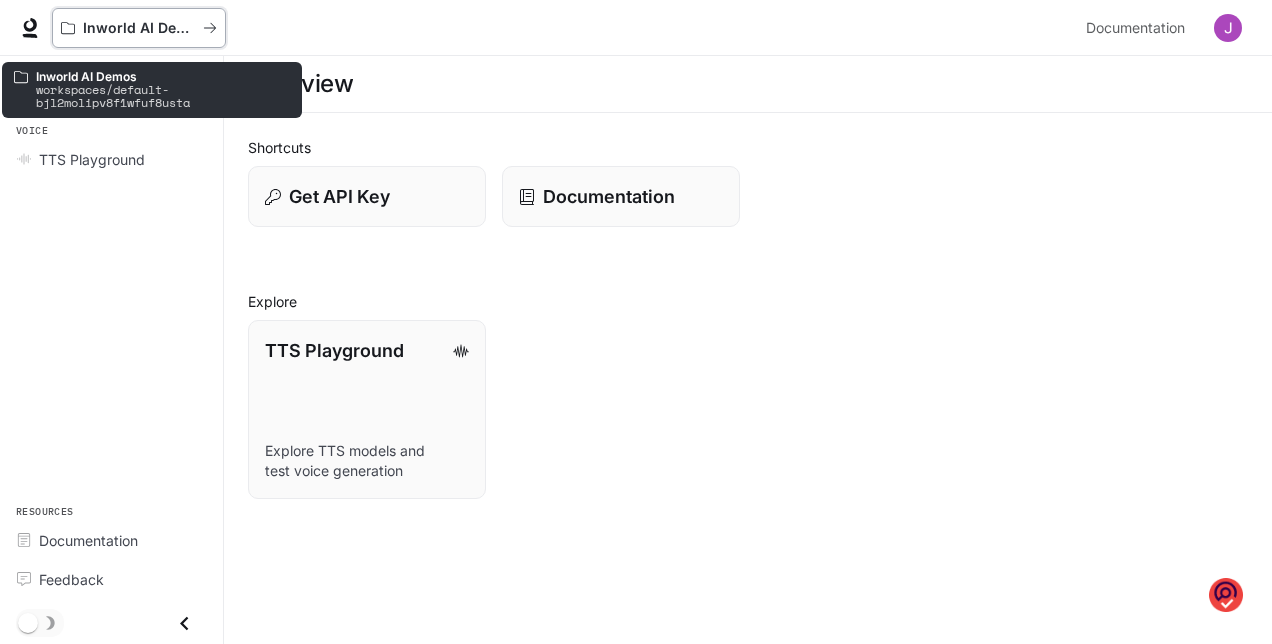 click at bounding box center [210, 28] 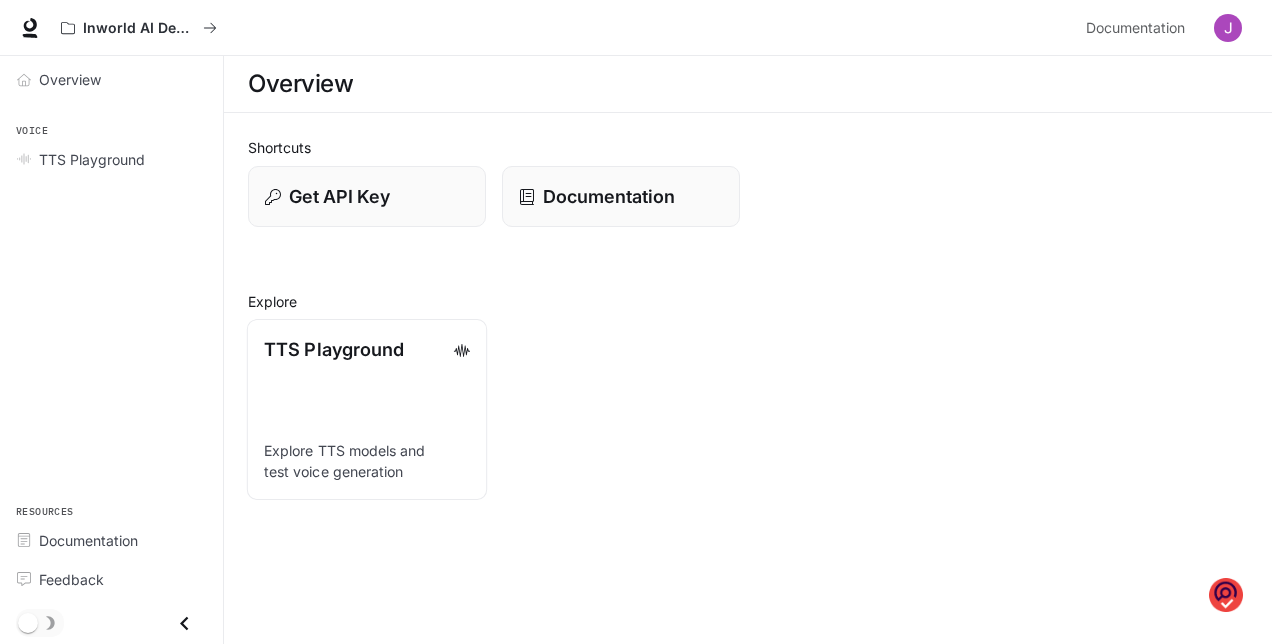 click on "TTS Playground Explore TTS models and test voice generation" at bounding box center (367, 409) 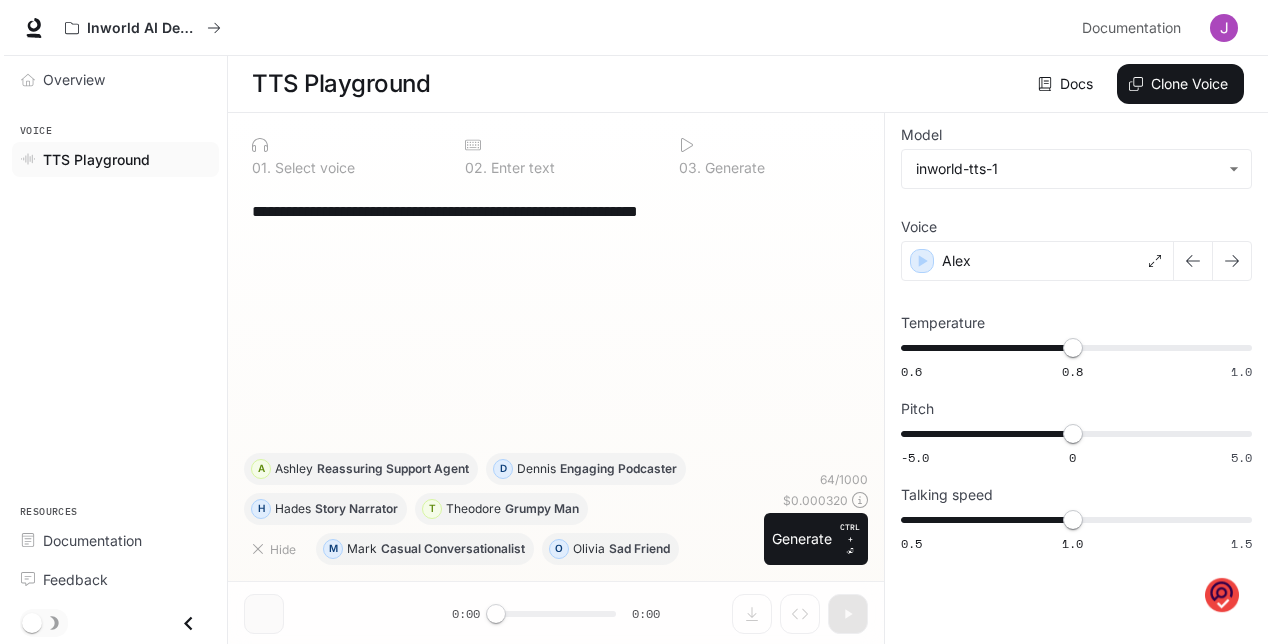 scroll, scrollTop: 1, scrollLeft: 0, axis: vertical 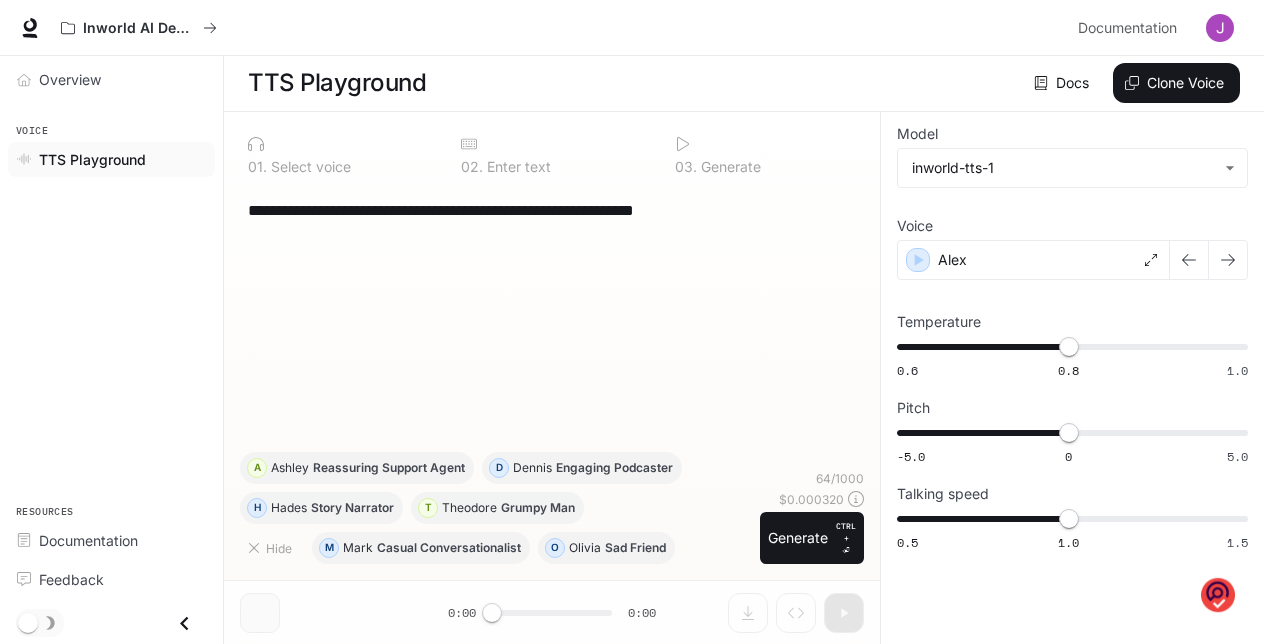 click at bounding box center (1220, 28) 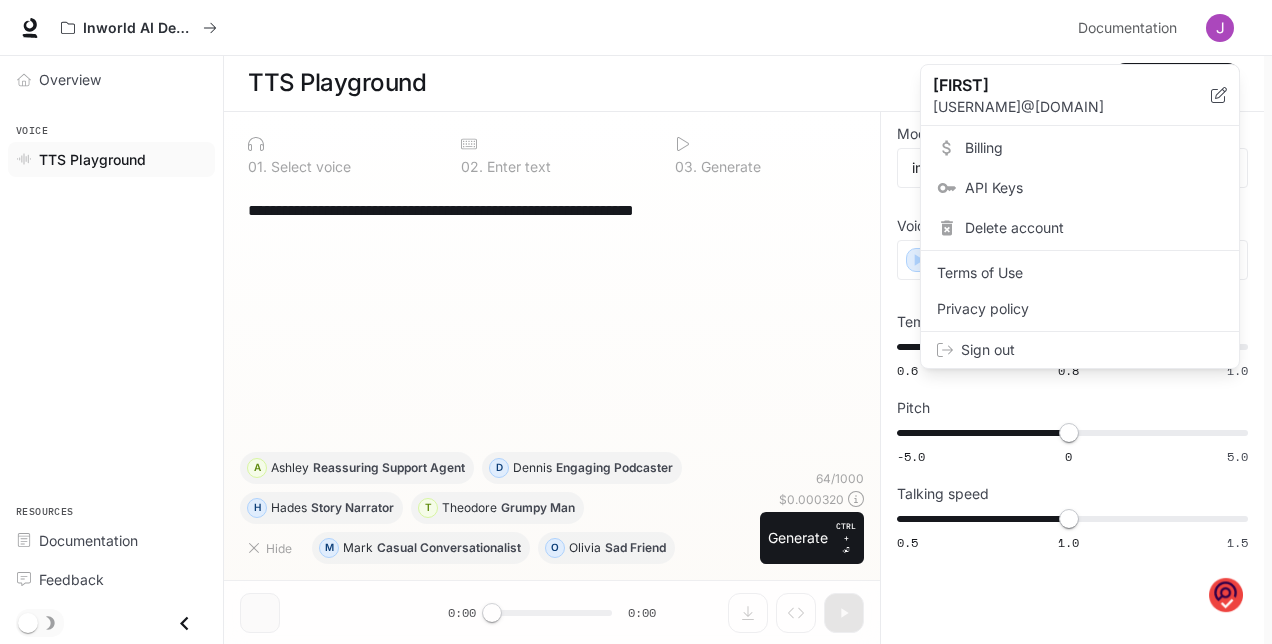 click on "API Keys" at bounding box center (1094, 188) 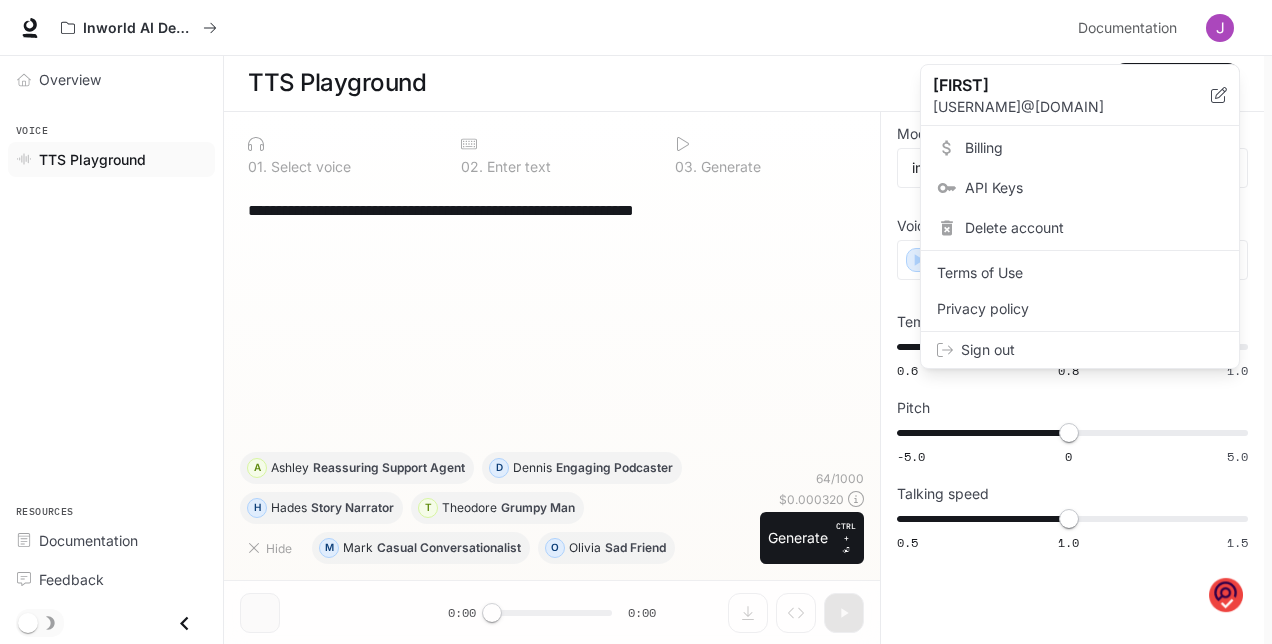 scroll, scrollTop: 0, scrollLeft: 0, axis: both 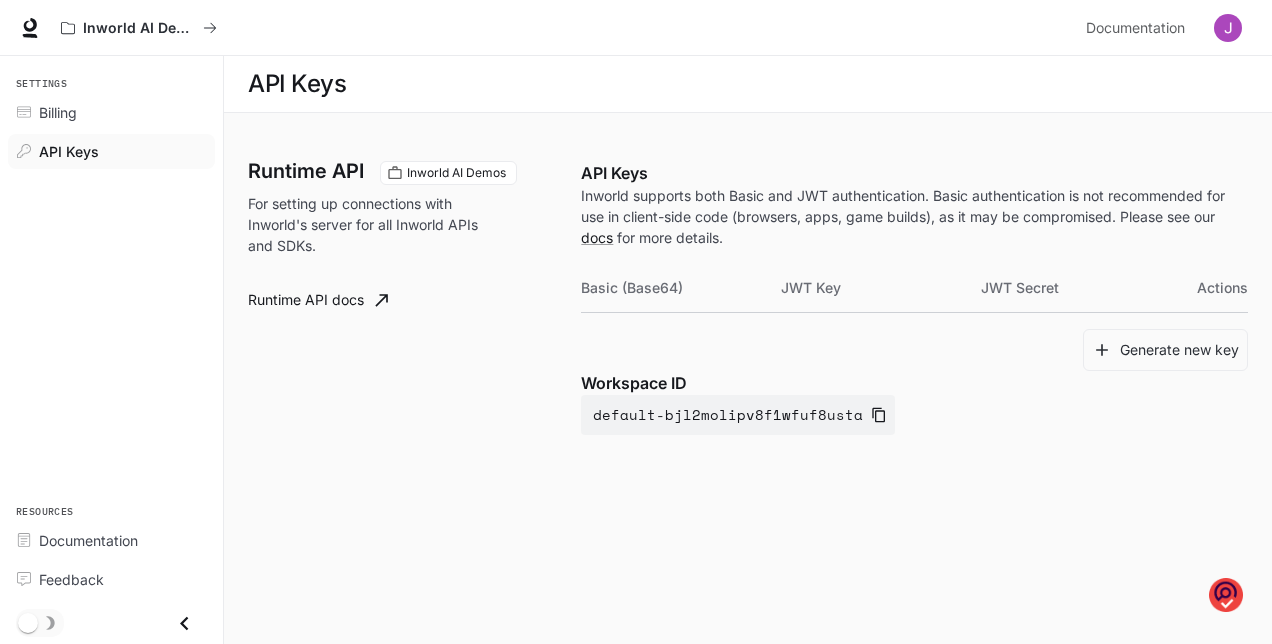 click at bounding box center (1228, 28) 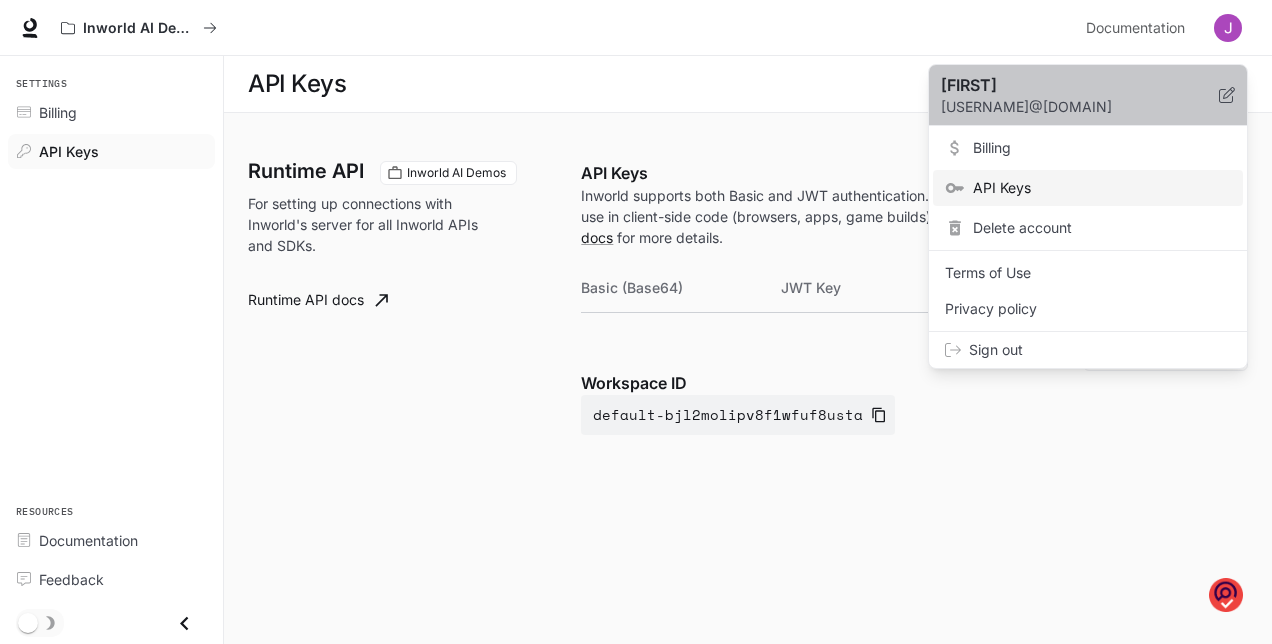click on "jose81401@gmail.com" at bounding box center [1080, 107] 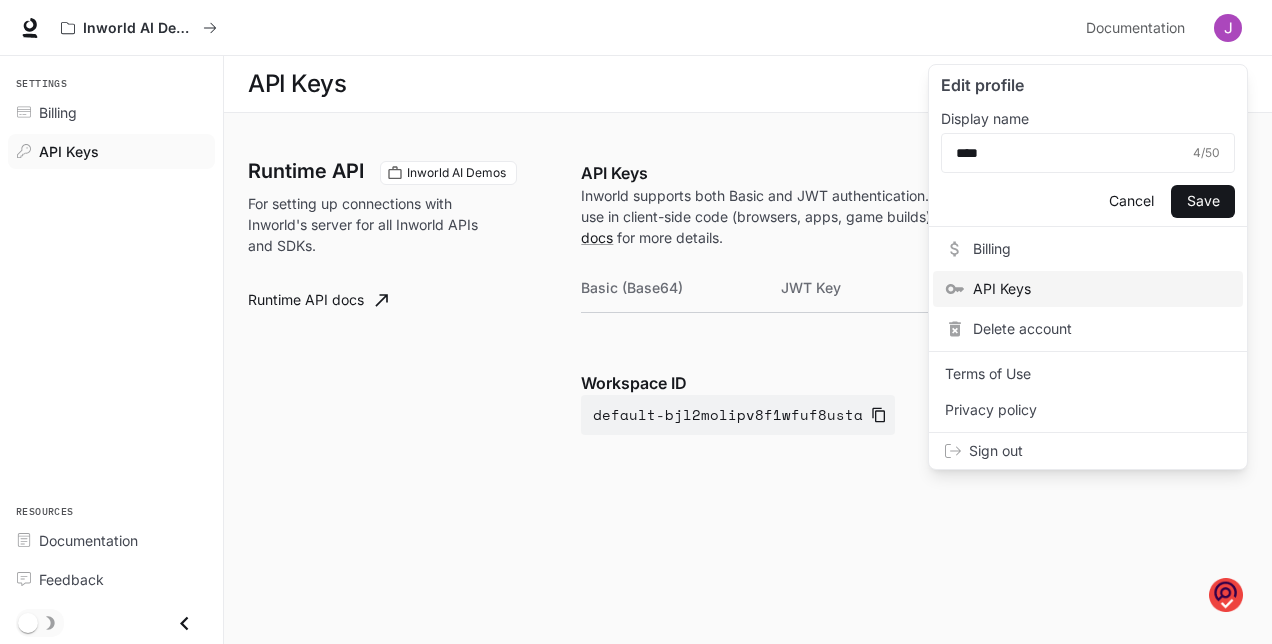 click at bounding box center [636, 322] 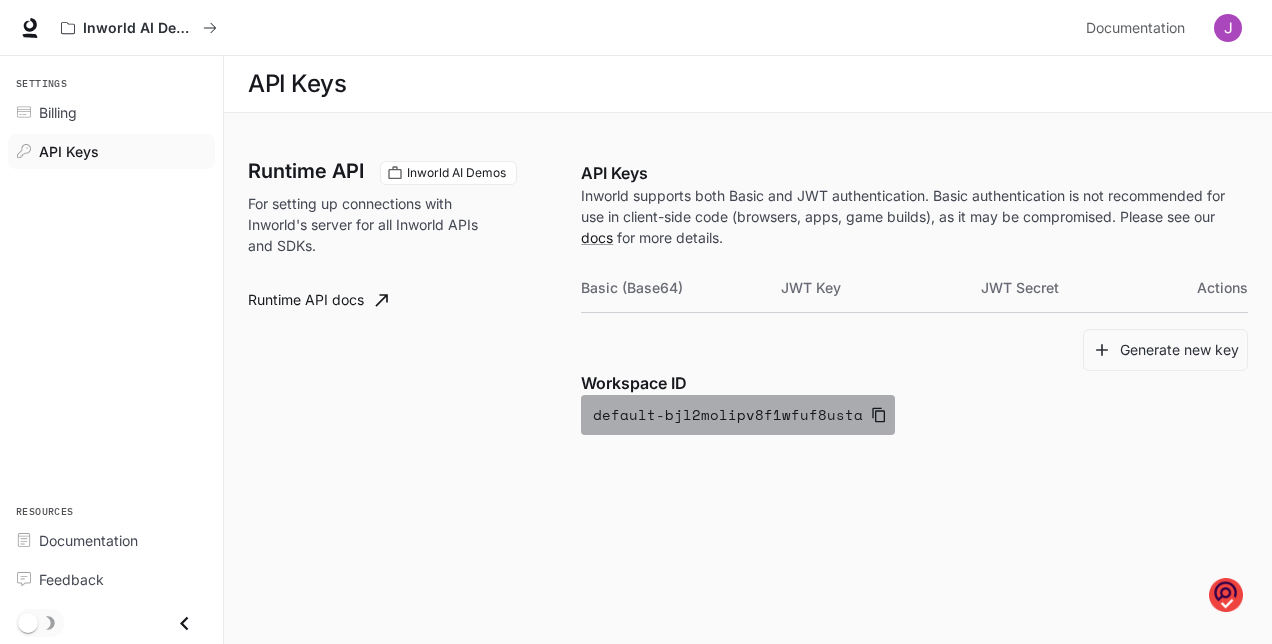 click on "default-bjl2molipv8f1wfuf8usta" at bounding box center [738, 415] 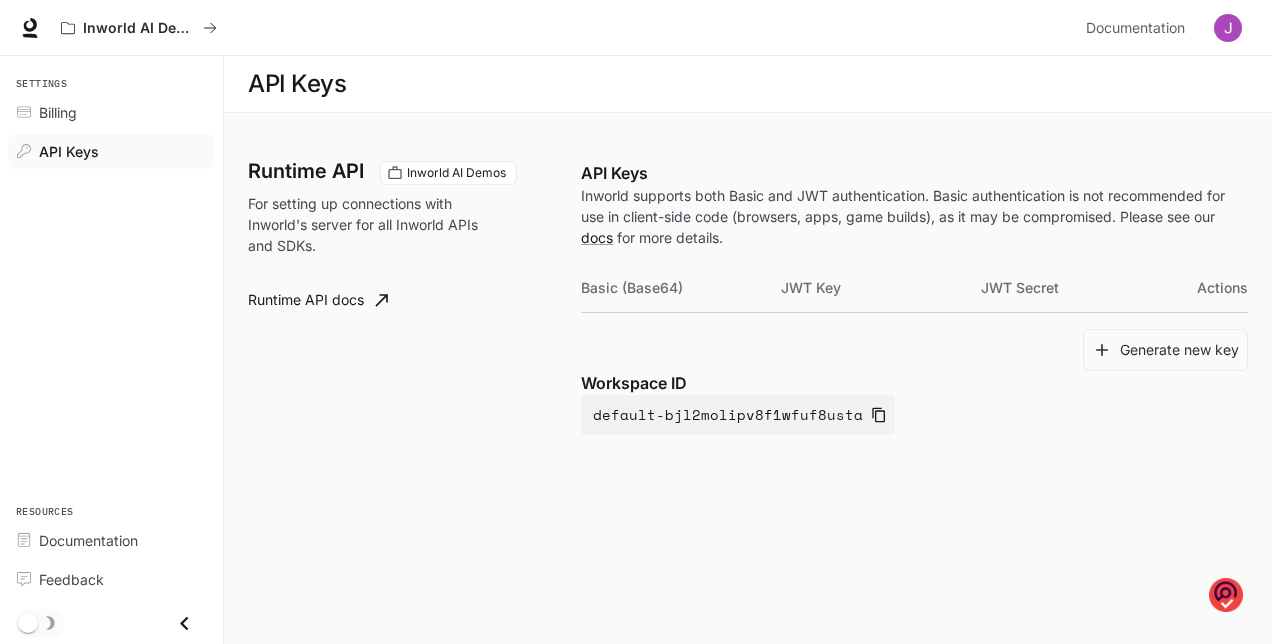 click on "API Keys" at bounding box center [69, 151] 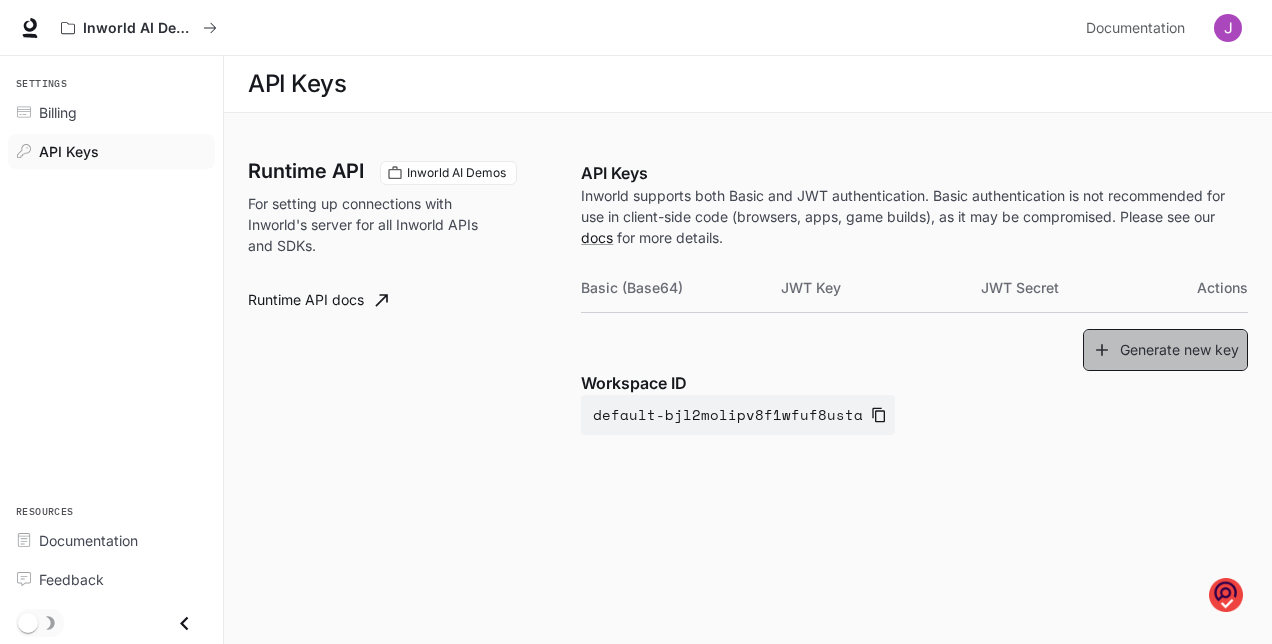 click on "Generate new key" at bounding box center [1165, 350] 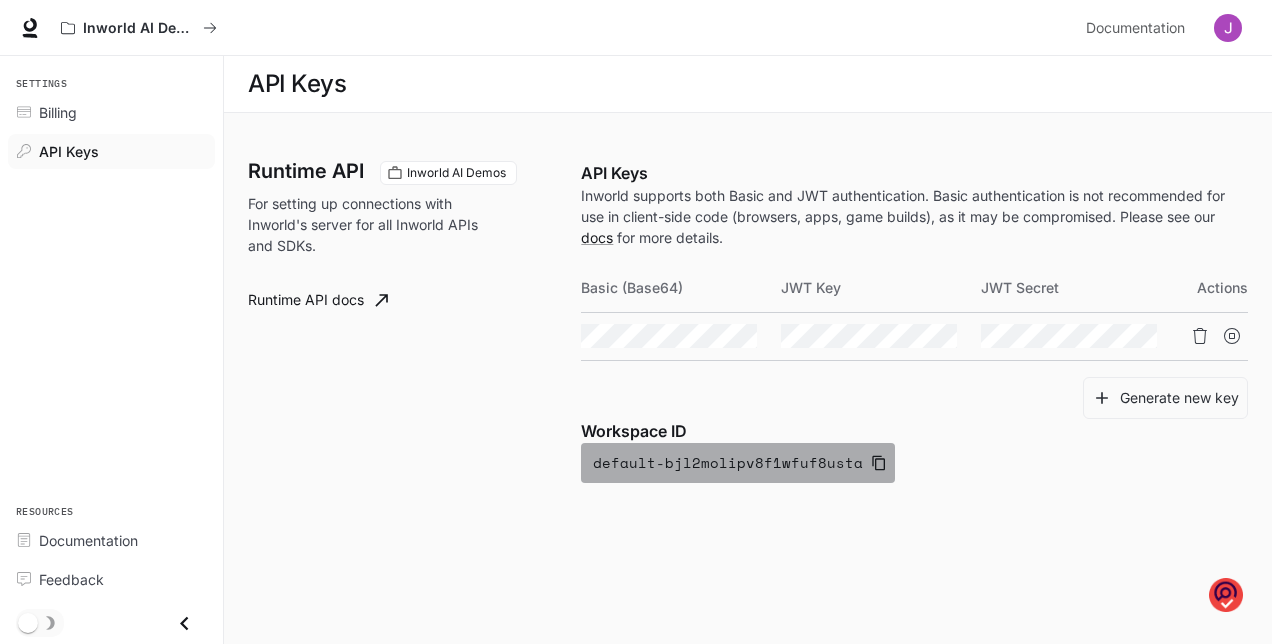 click on "default-bjl2molipv8f1wfuf8usta" at bounding box center (738, 463) 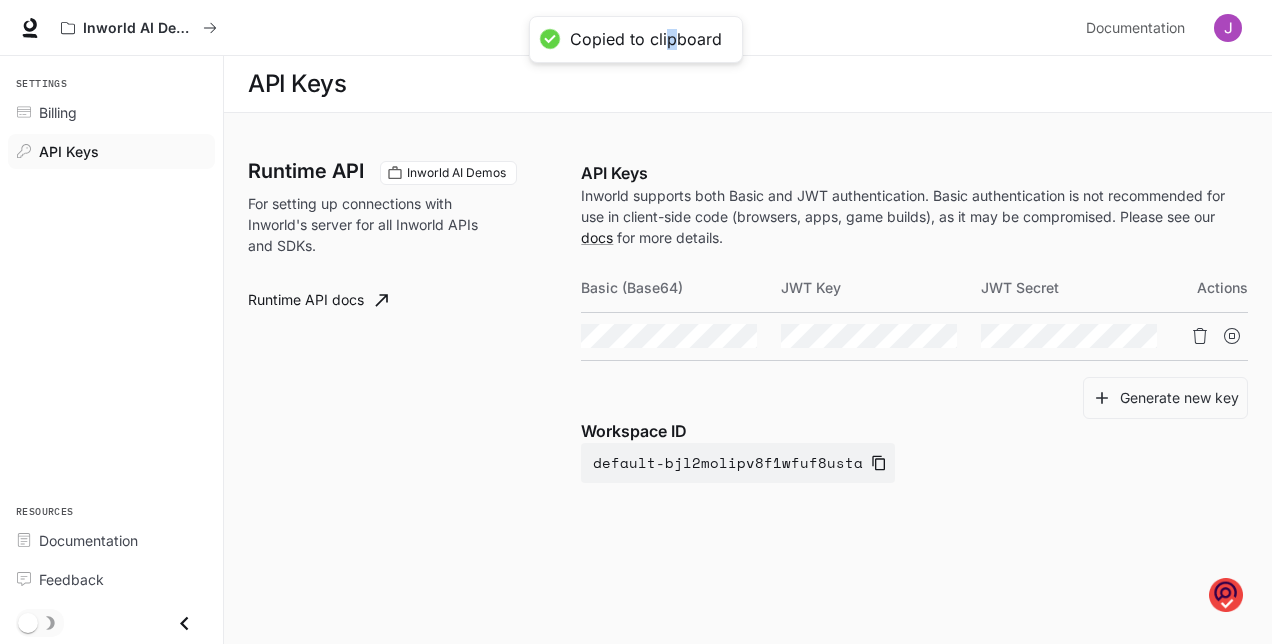 click on "Copied to clipboard" at bounding box center (646, 39) 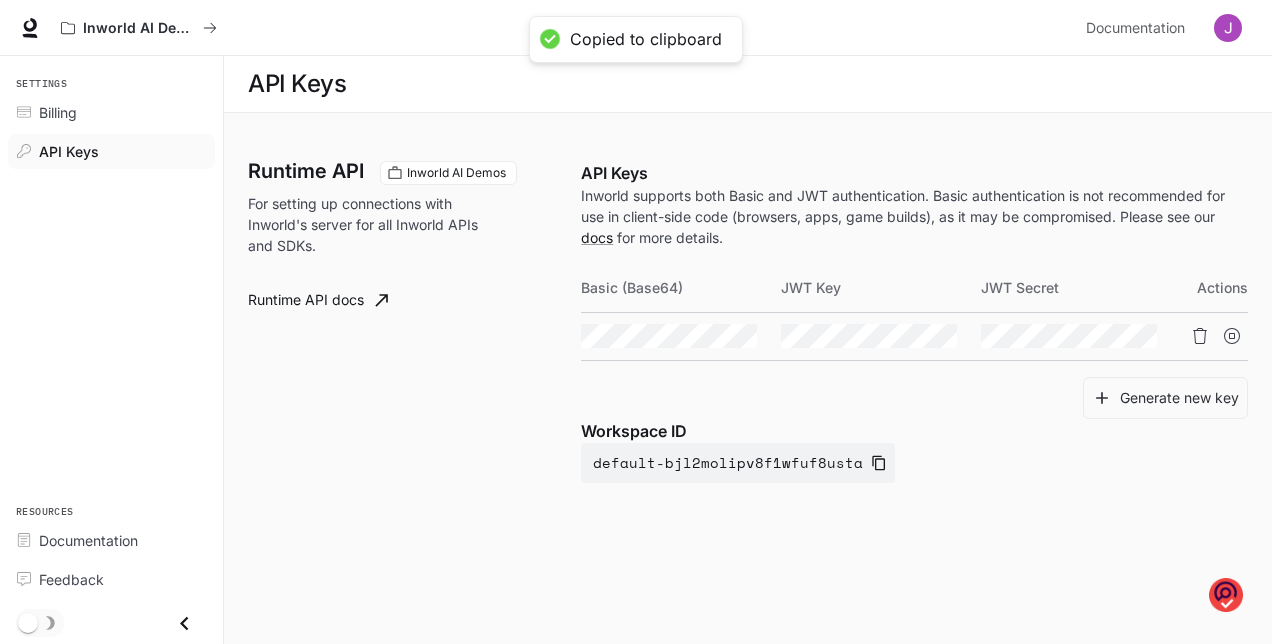 drag, startPoint x: 672, startPoint y: 40, endPoint x: 868, endPoint y: 105, distance: 206.49698 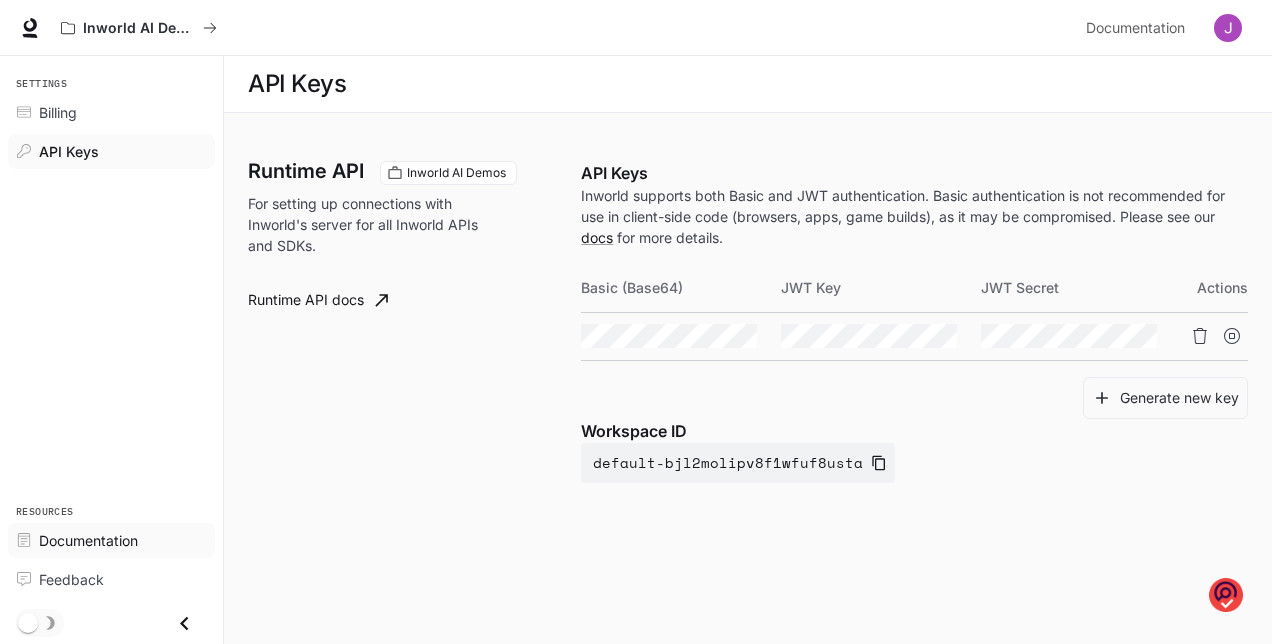 click on "Documentation" at bounding box center (88, 540) 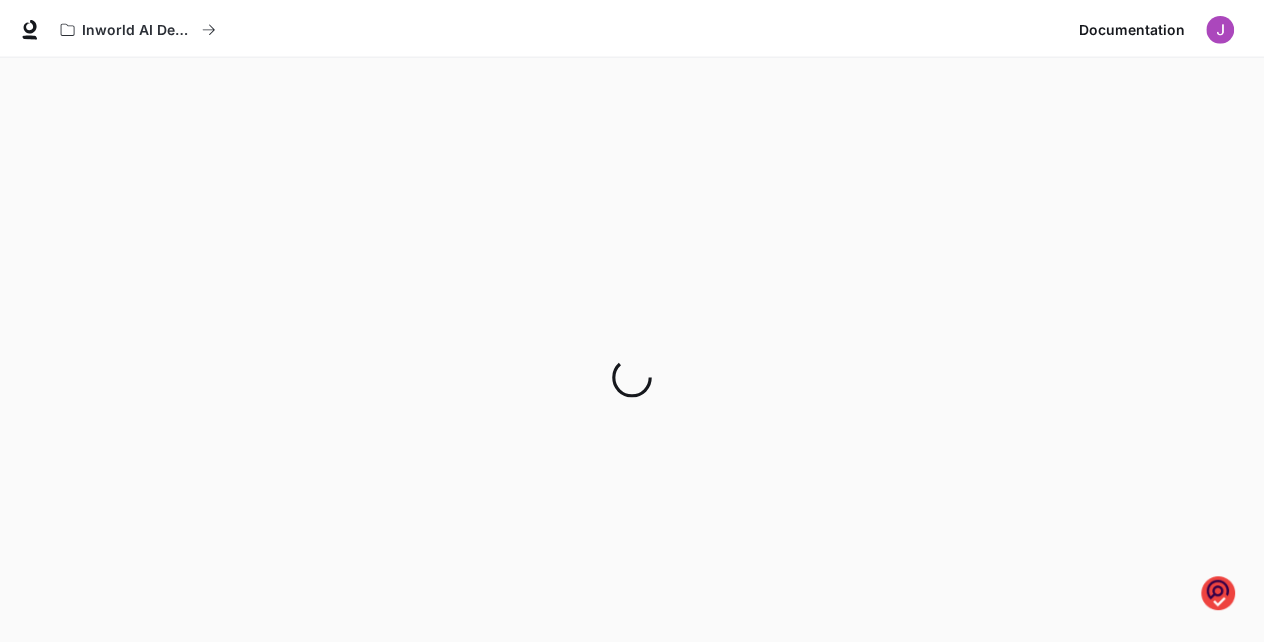 scroll, scrollTop: 0, scrollLeft: 0, axis: both 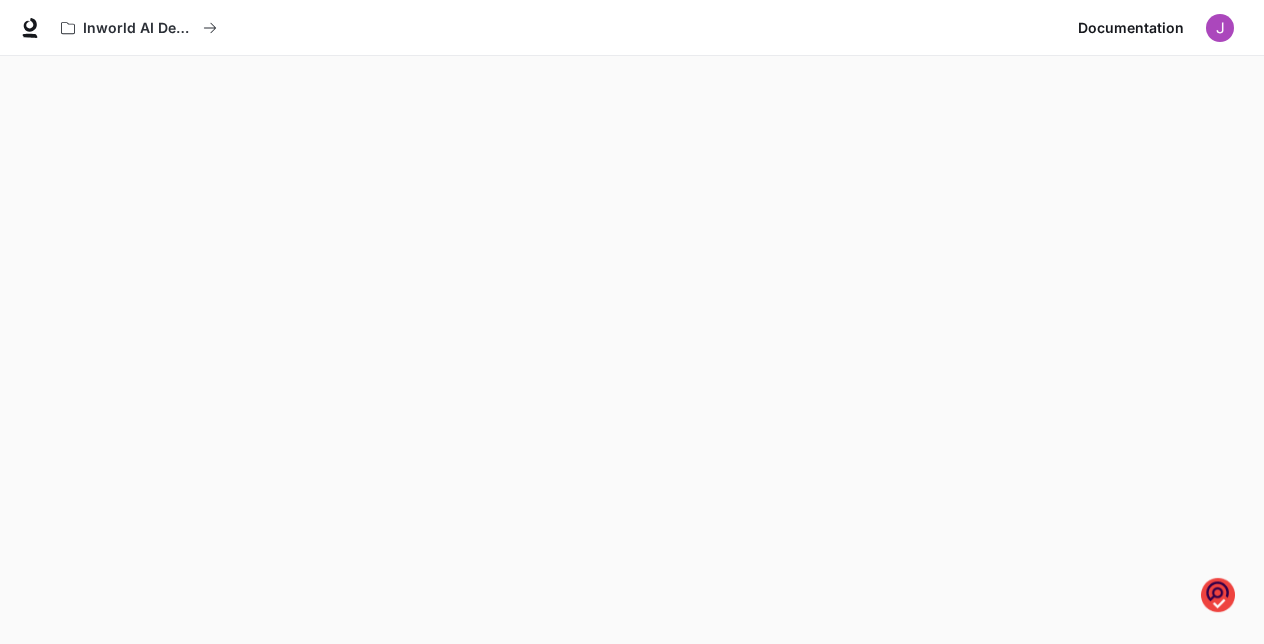 click on "Inworld AI Demos" at bounding box center [561, 28] 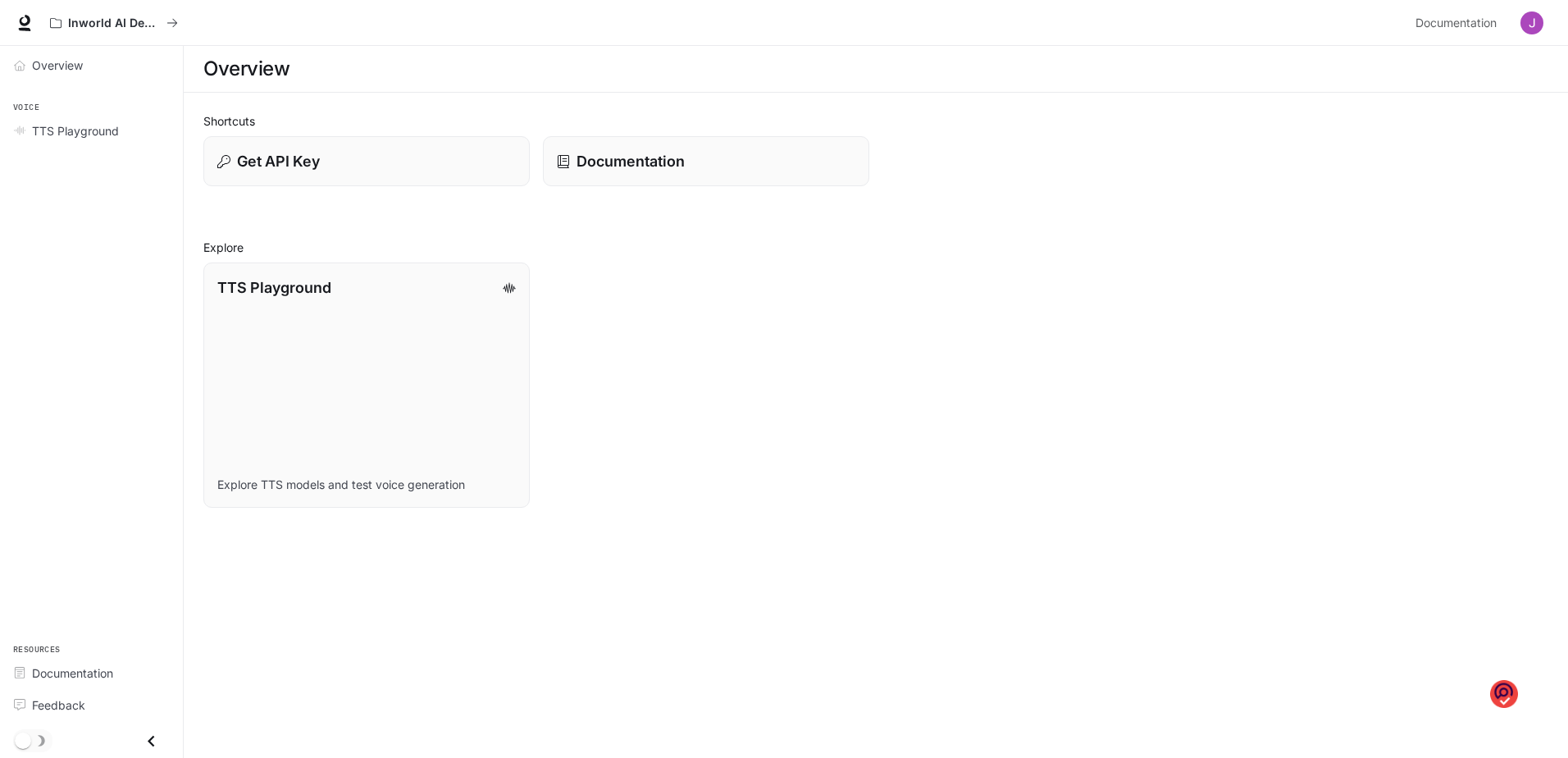 scroll, scrollTop: 0, scrollLeft: 0, axis: both 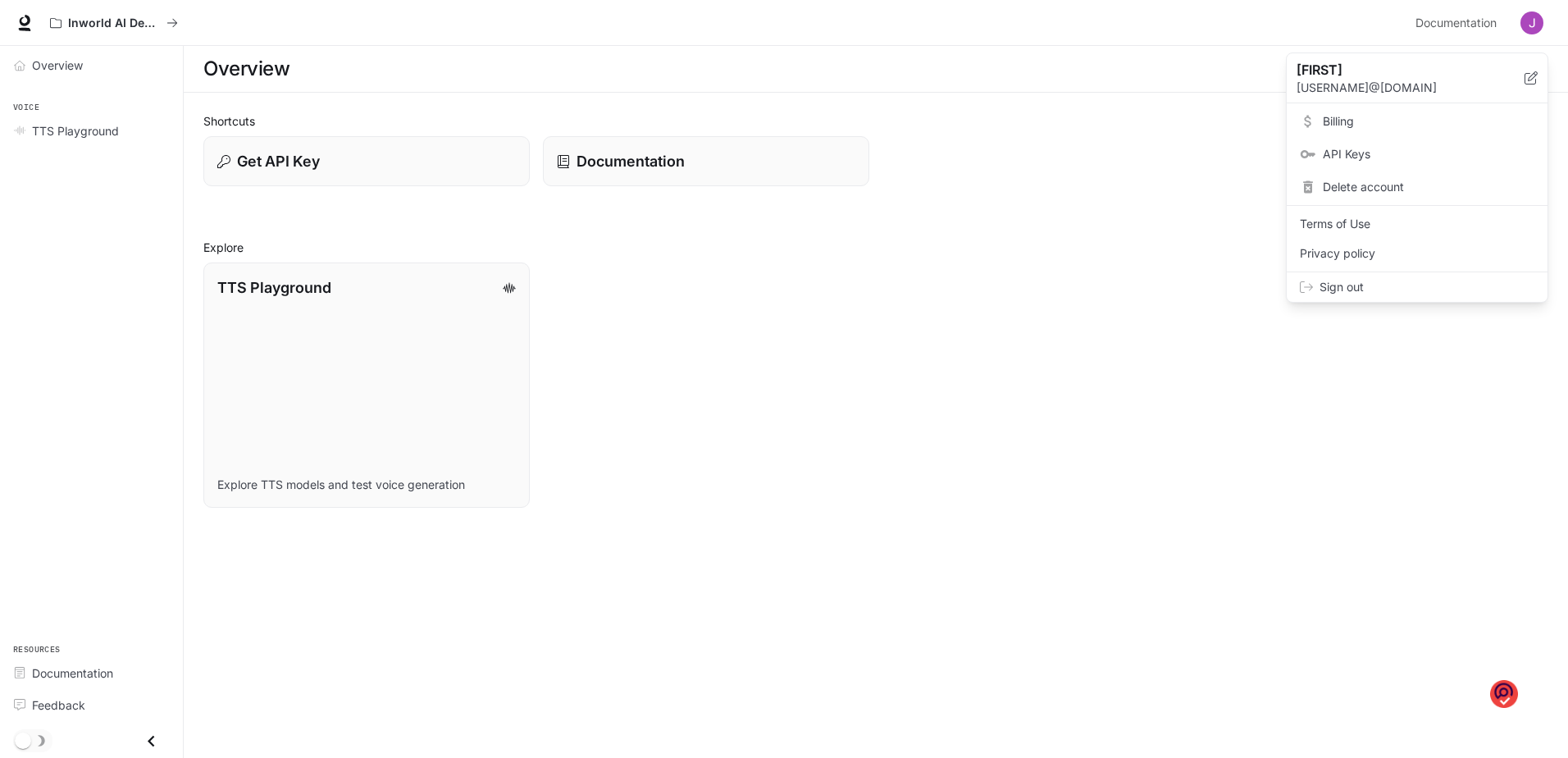 click at bounding box center (1531, 78) 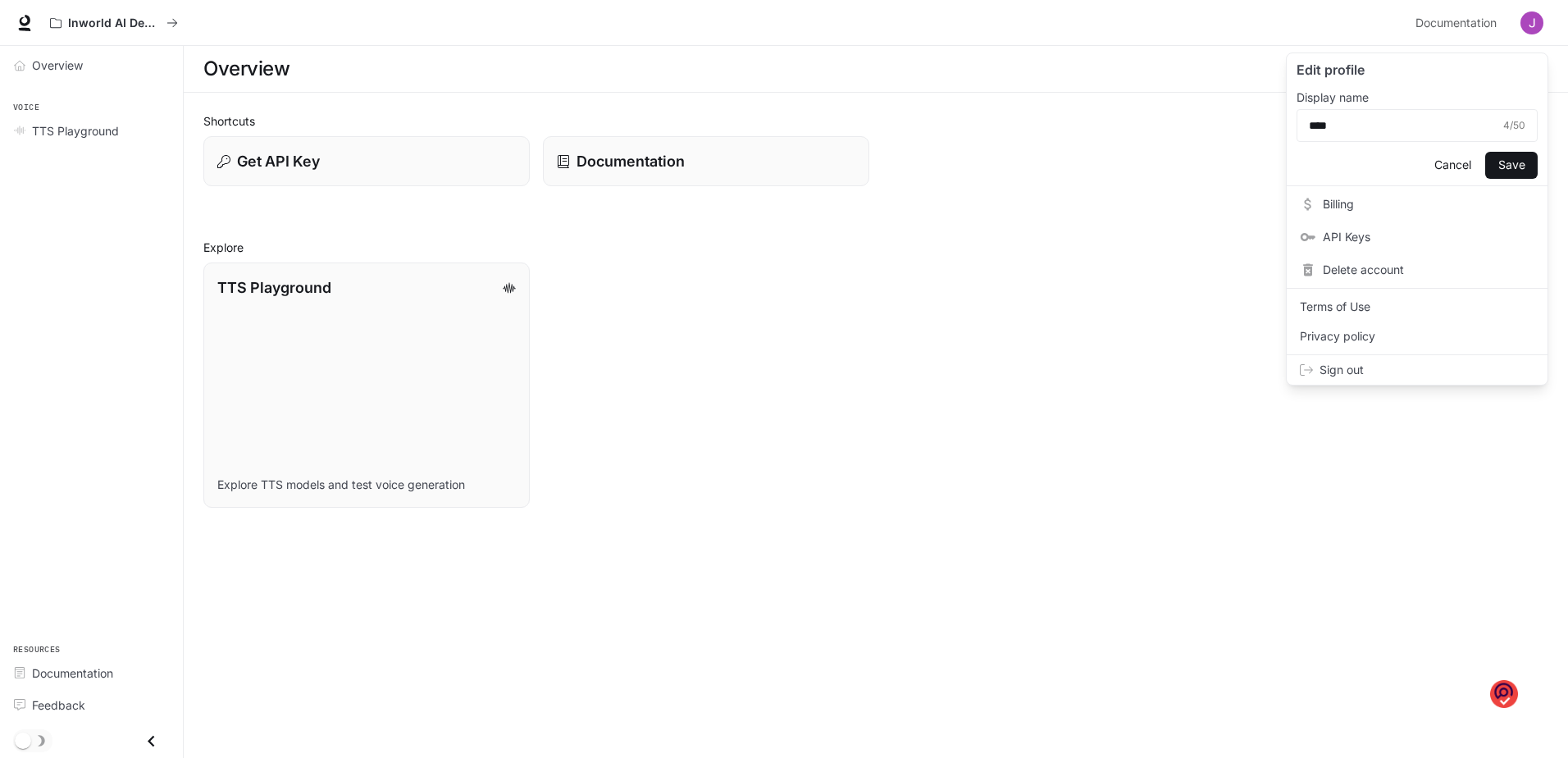 drag, startPoint x: 1241, startPoint y: 221, endPoint x: 1246, endPoint y: 230, distance: 10.29563 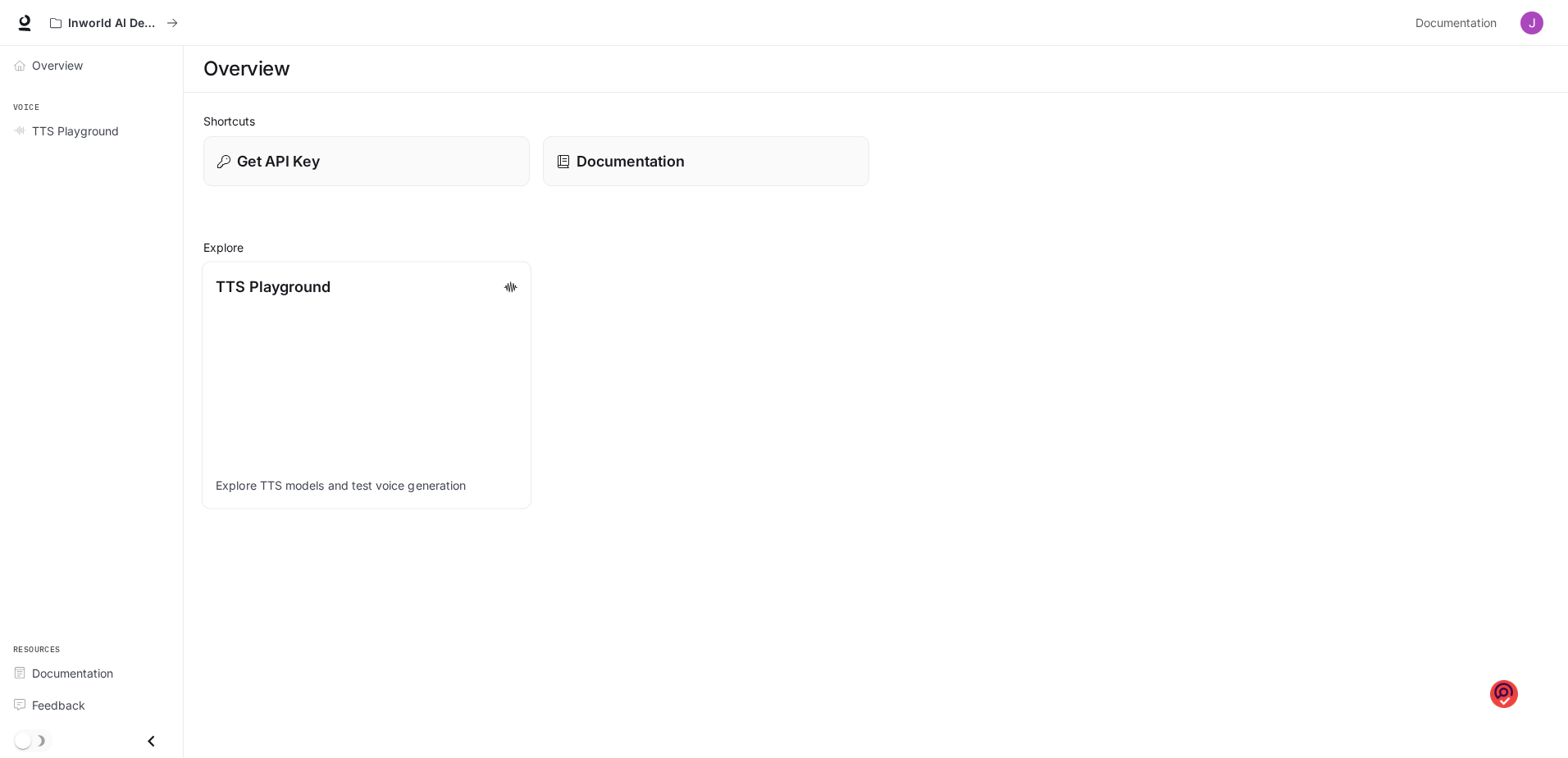 click on "TTS Playground Explore TTS models and test voice generation" at bounding box center (367, 385) 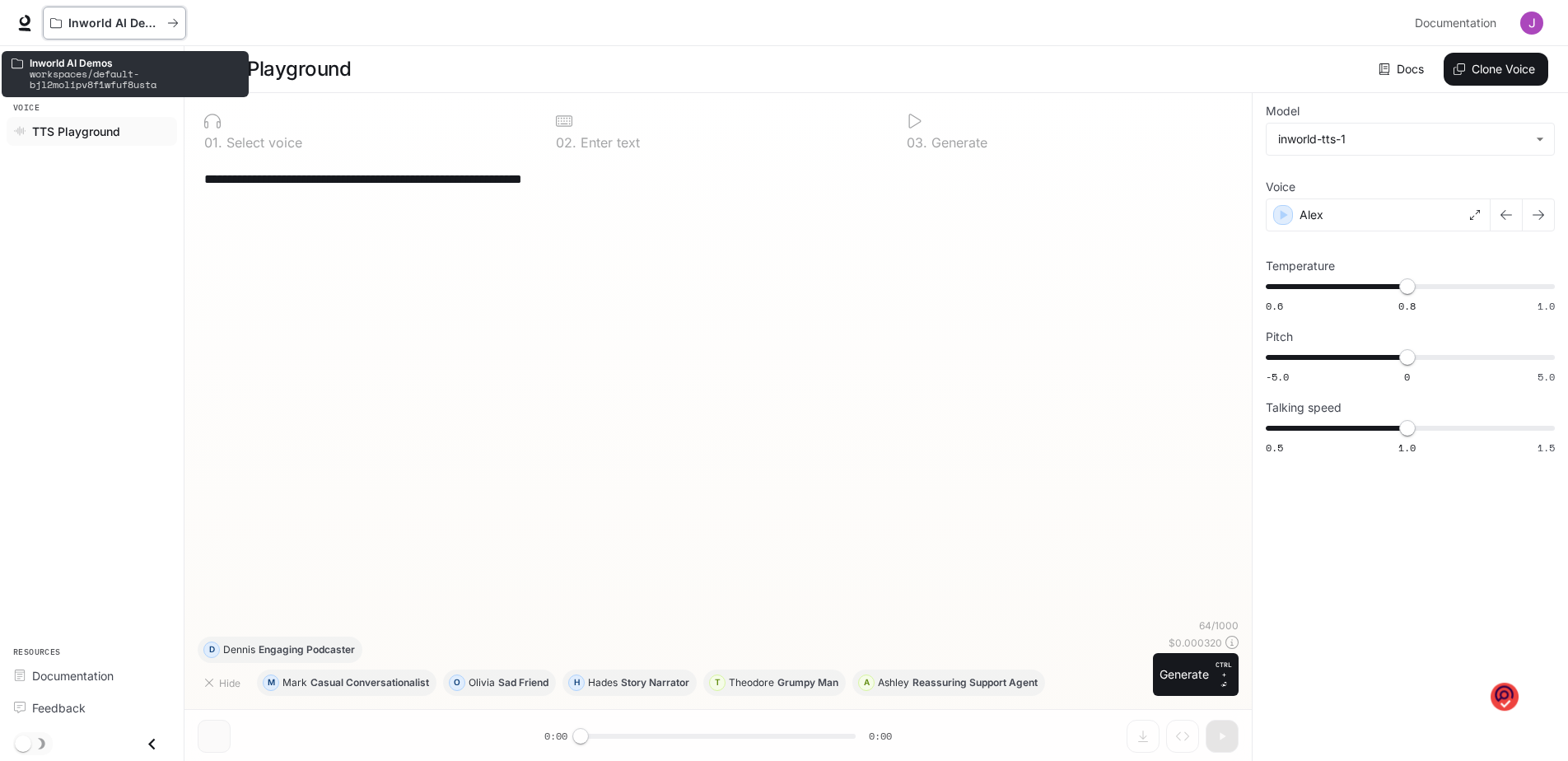 click on "Inworld AI Demos" at bounding box center [114, 23] 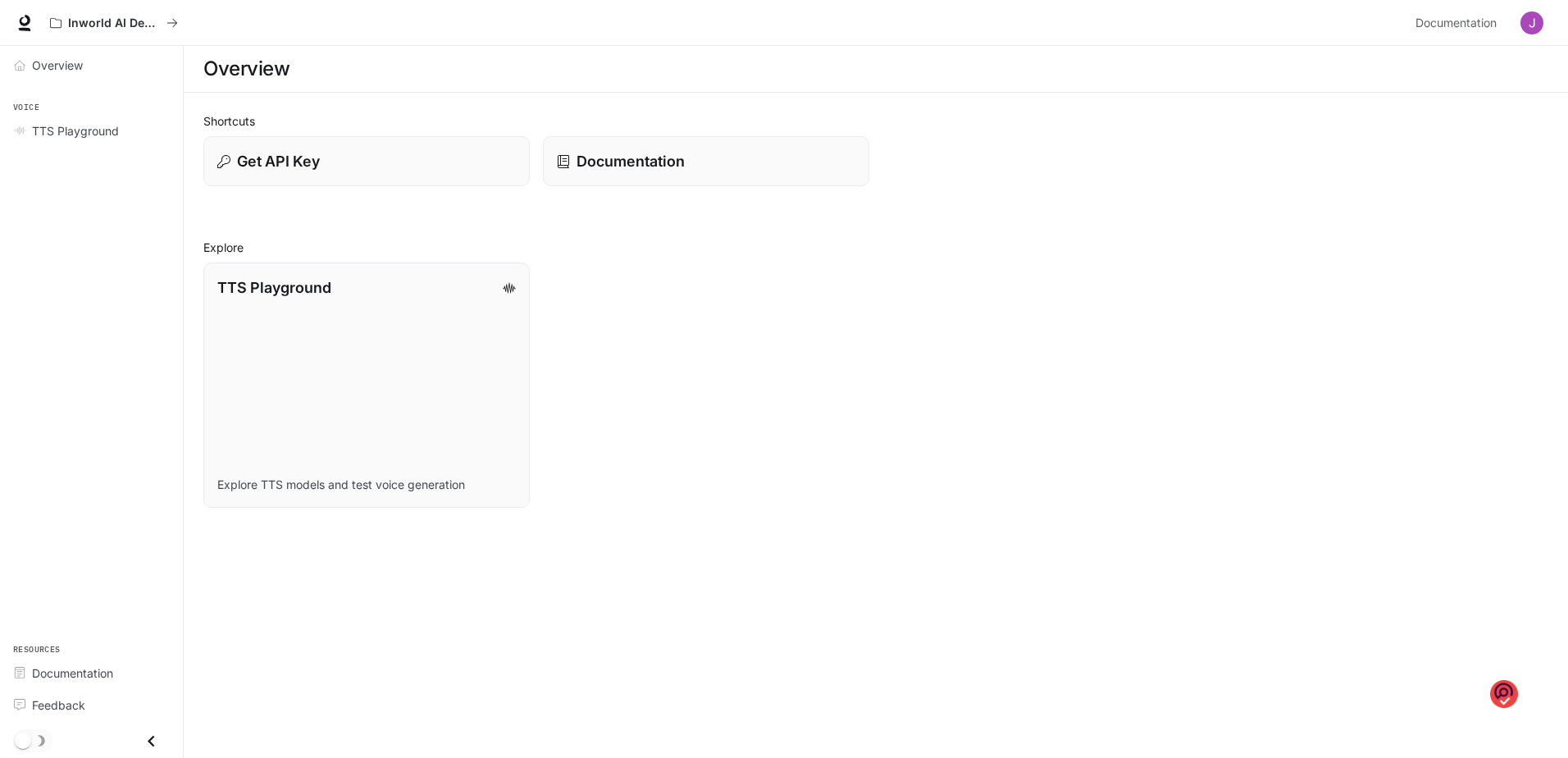 scroll, scrollTop: 0, scrollLeft: 0, axis: both 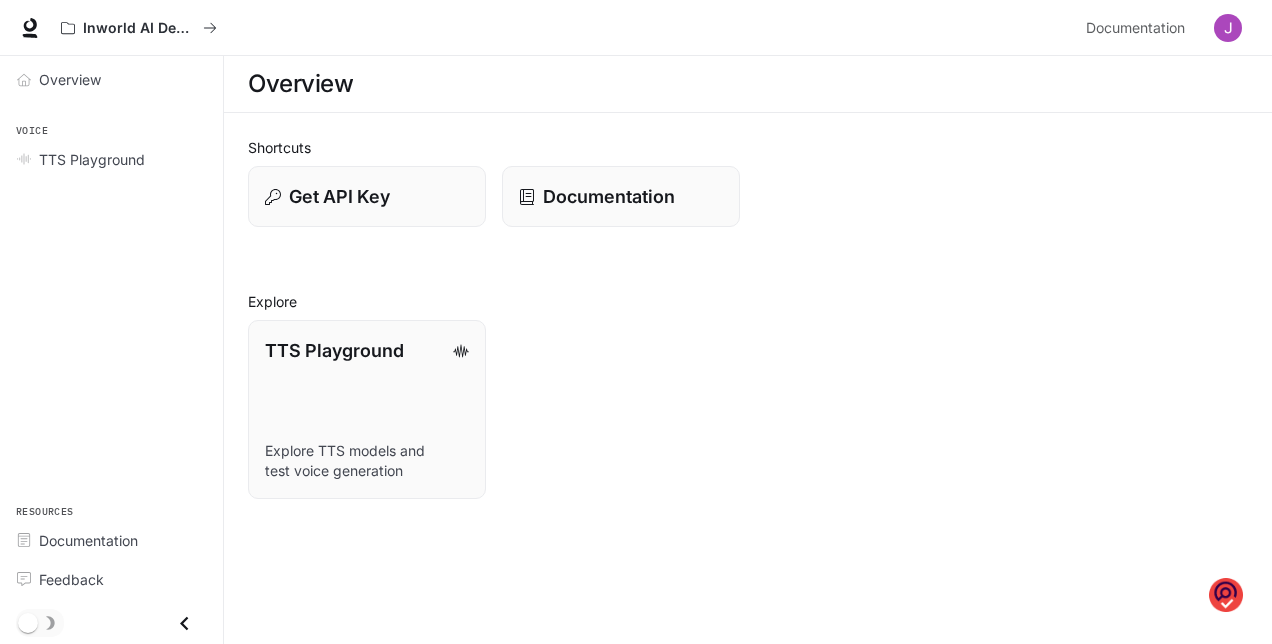 click at bounding box center (1228, 28) 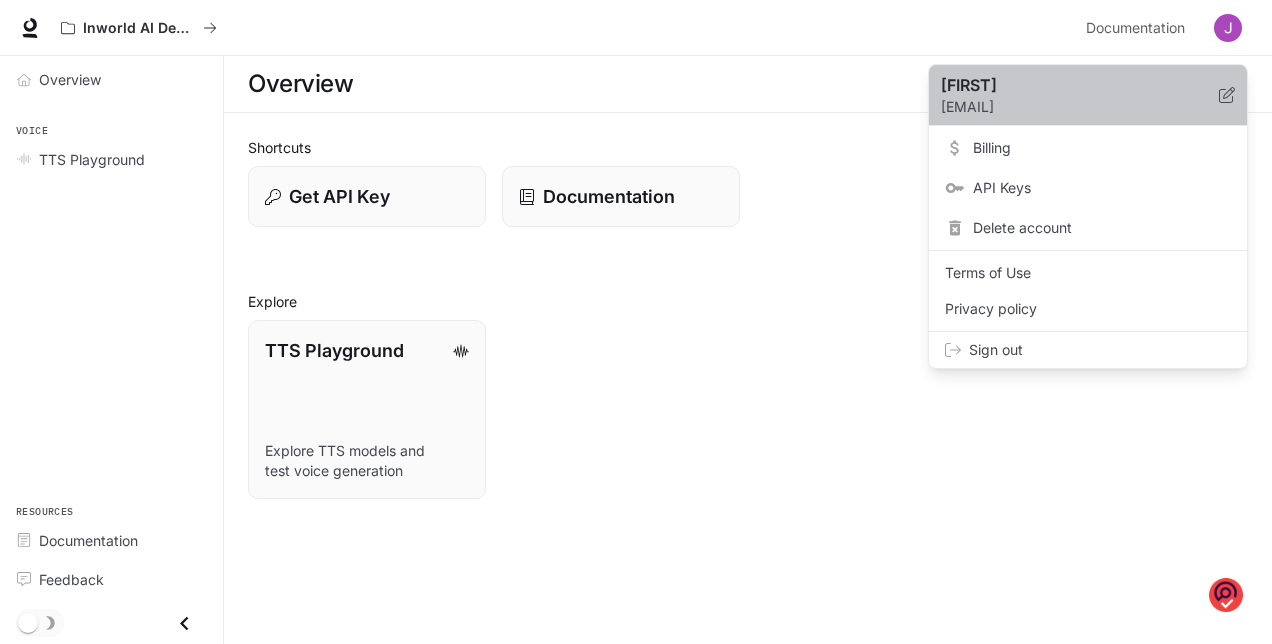 click on "jose81401@gmail.com" at bounding box center [1080, 107] 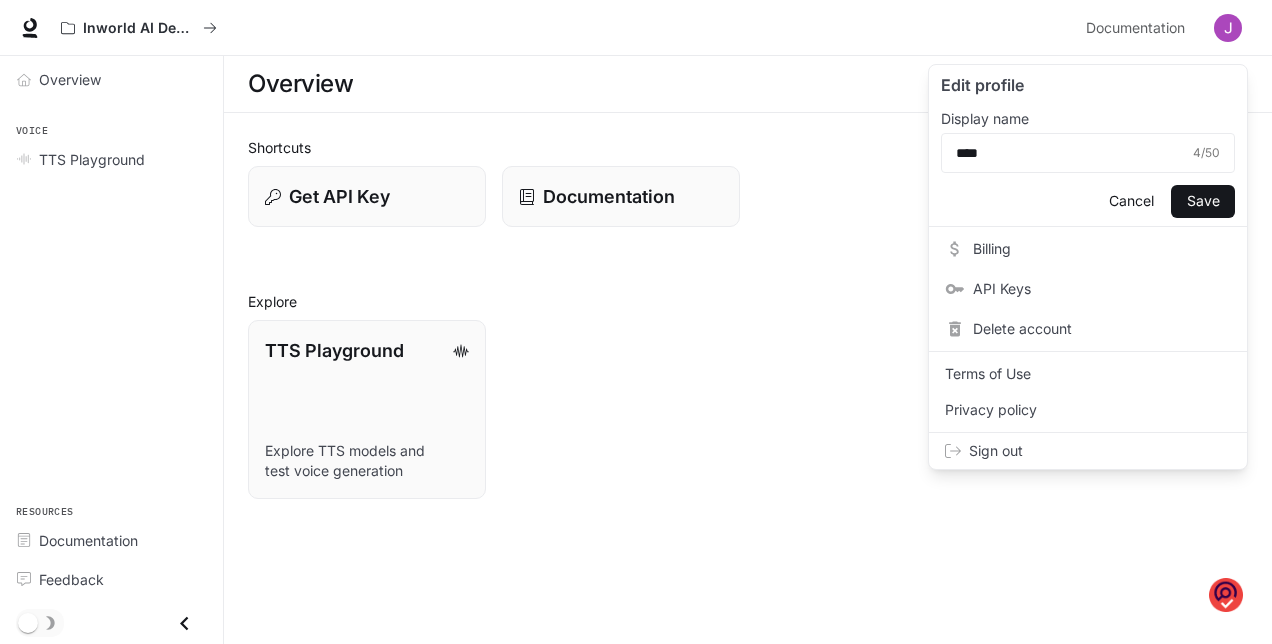 click at bounding box center (636, 322) 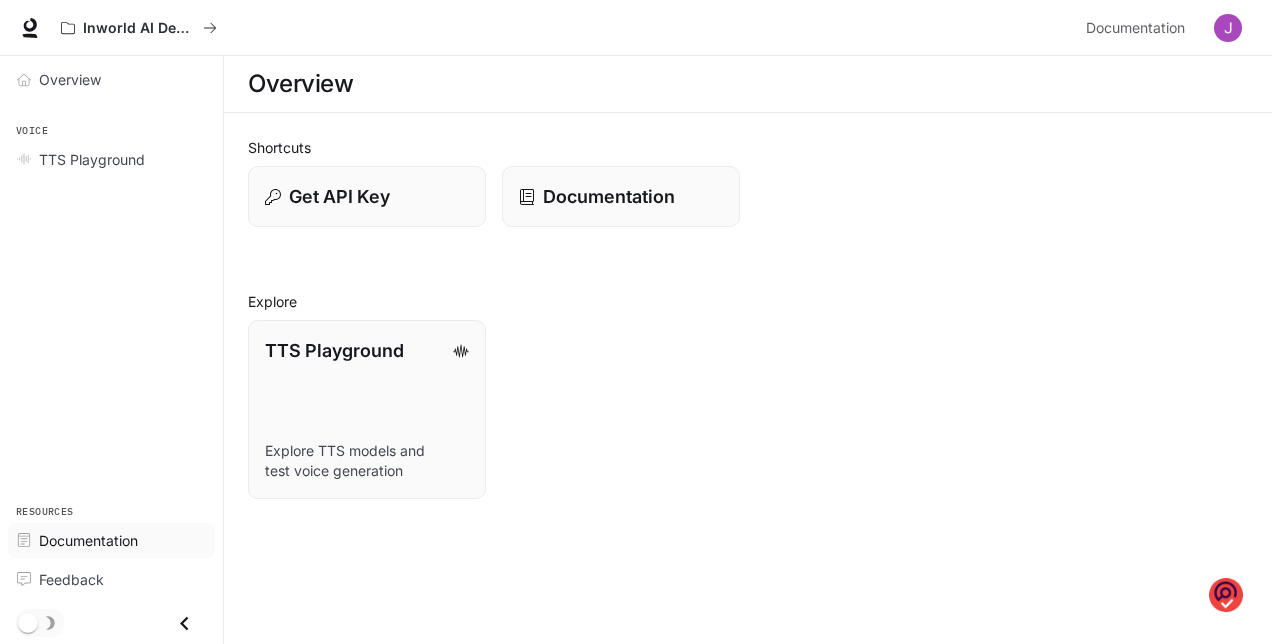 click on "Documentation" at bounding box center [111, 540] 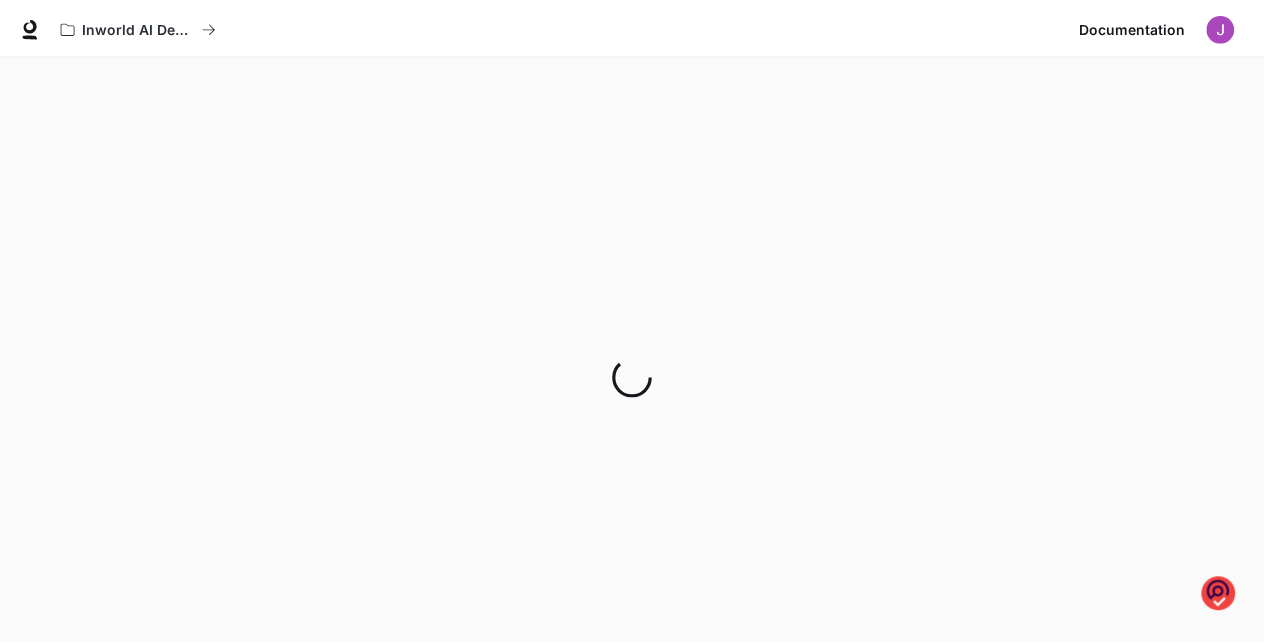 scroll, scrollTop: 0, scrollLeft: 0, axis: both 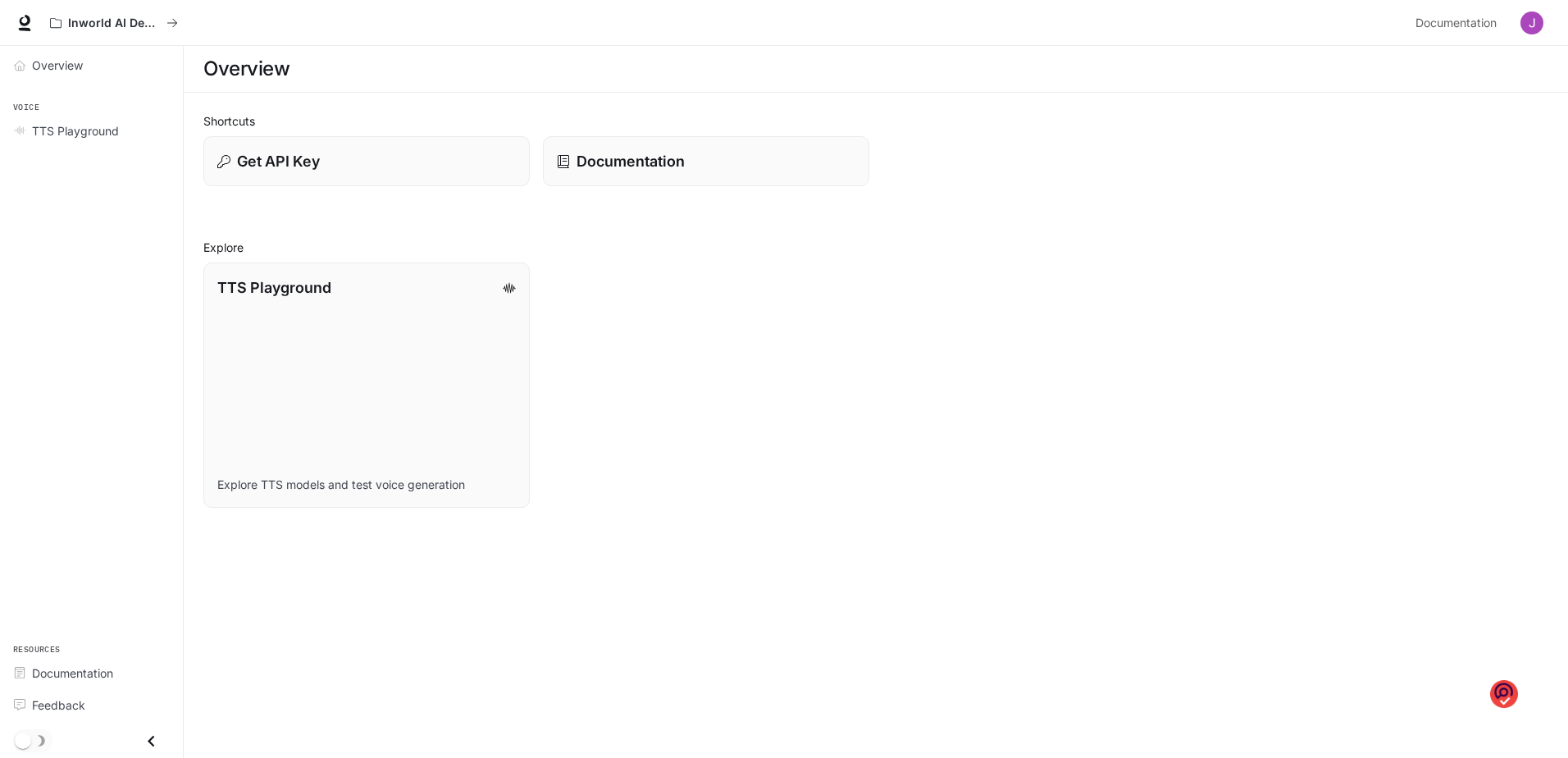 drag, startPoint x: 1497, startPoint y: 695, endPoint x: 1067, endPoint y: 620, distance: 436.492 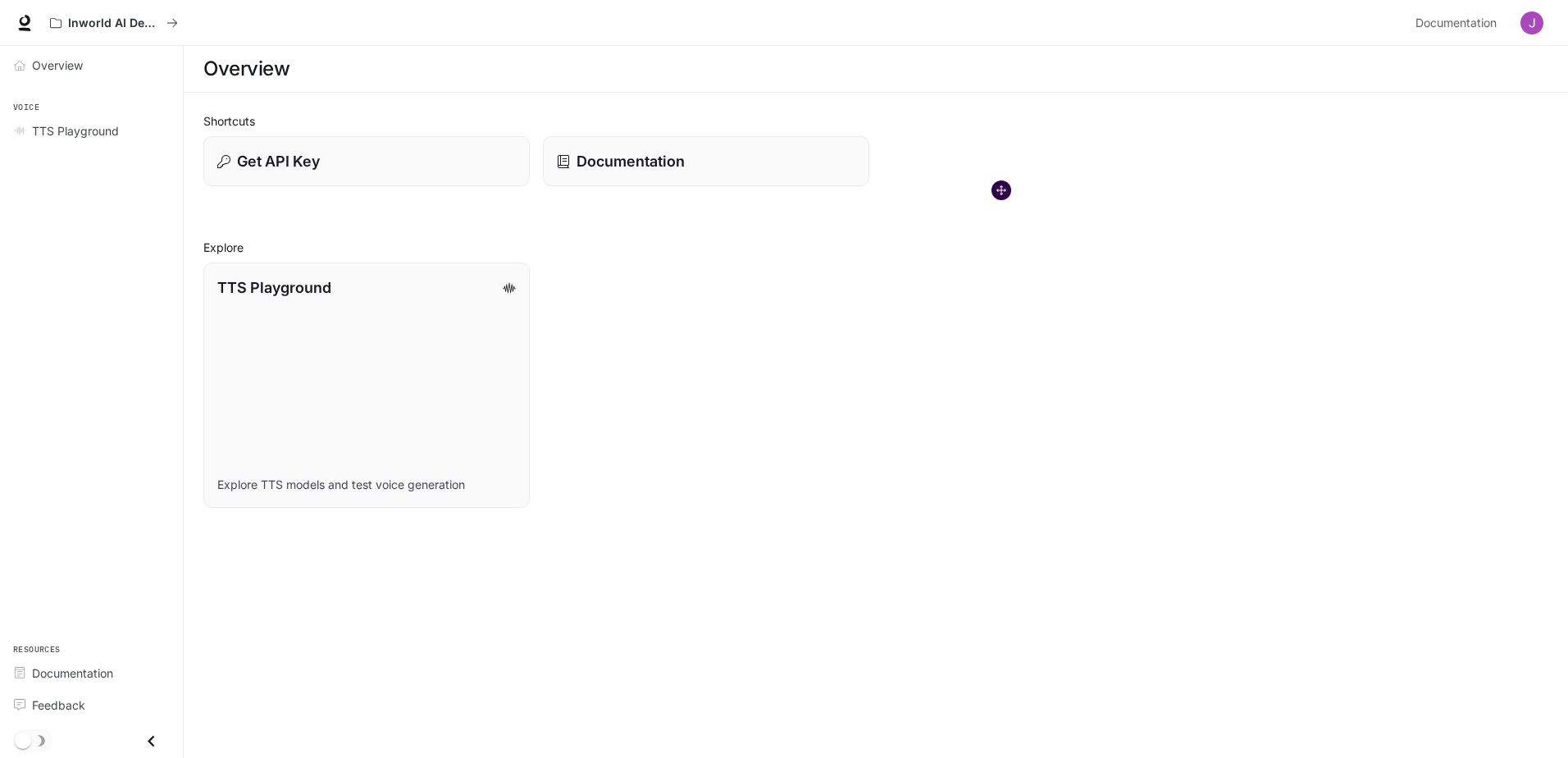 click on "Shortcuts" at bounding box center (876, 121) 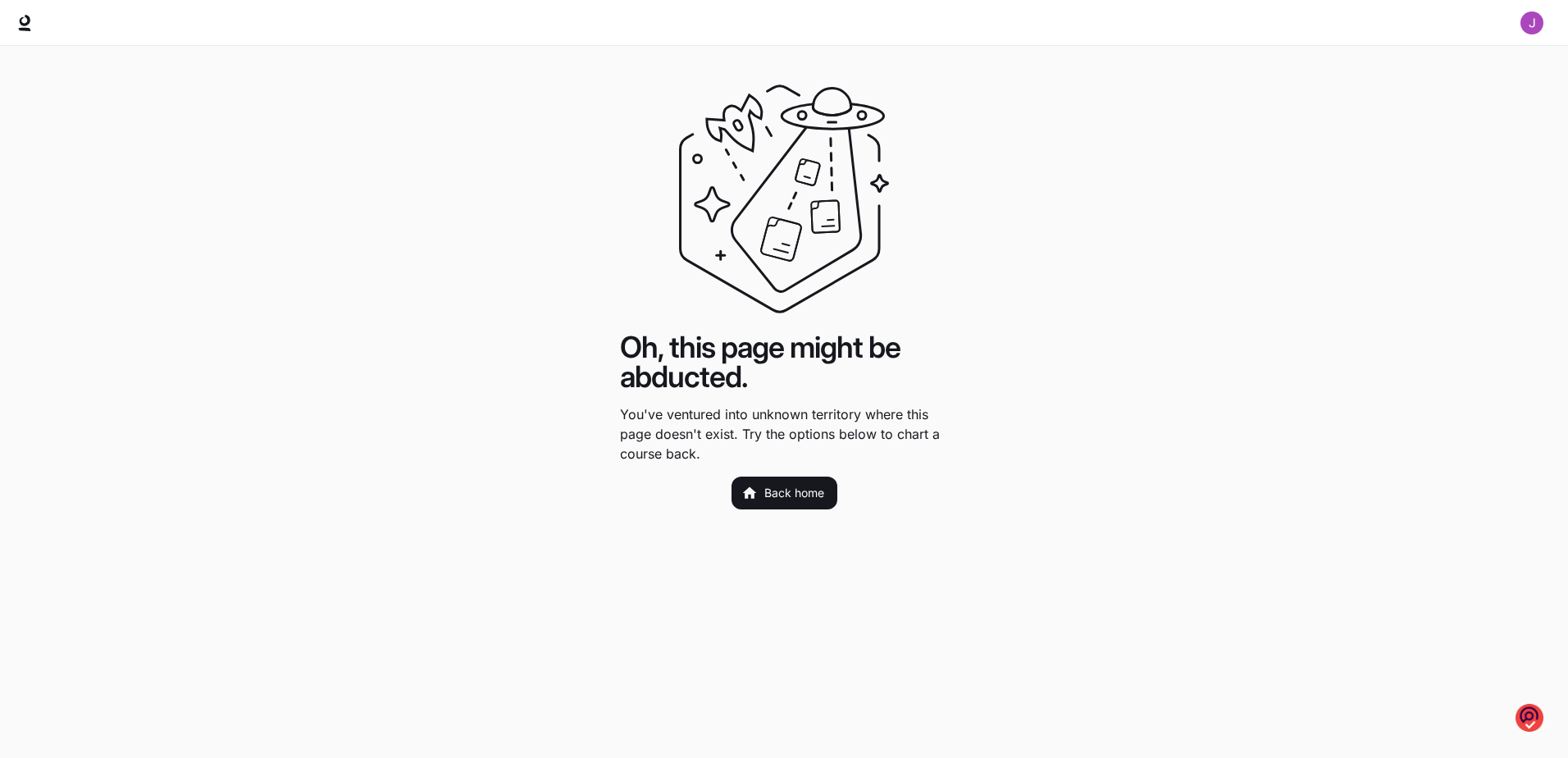 scroll, scrollTop: 0, scrollLeft: 0, axis: both 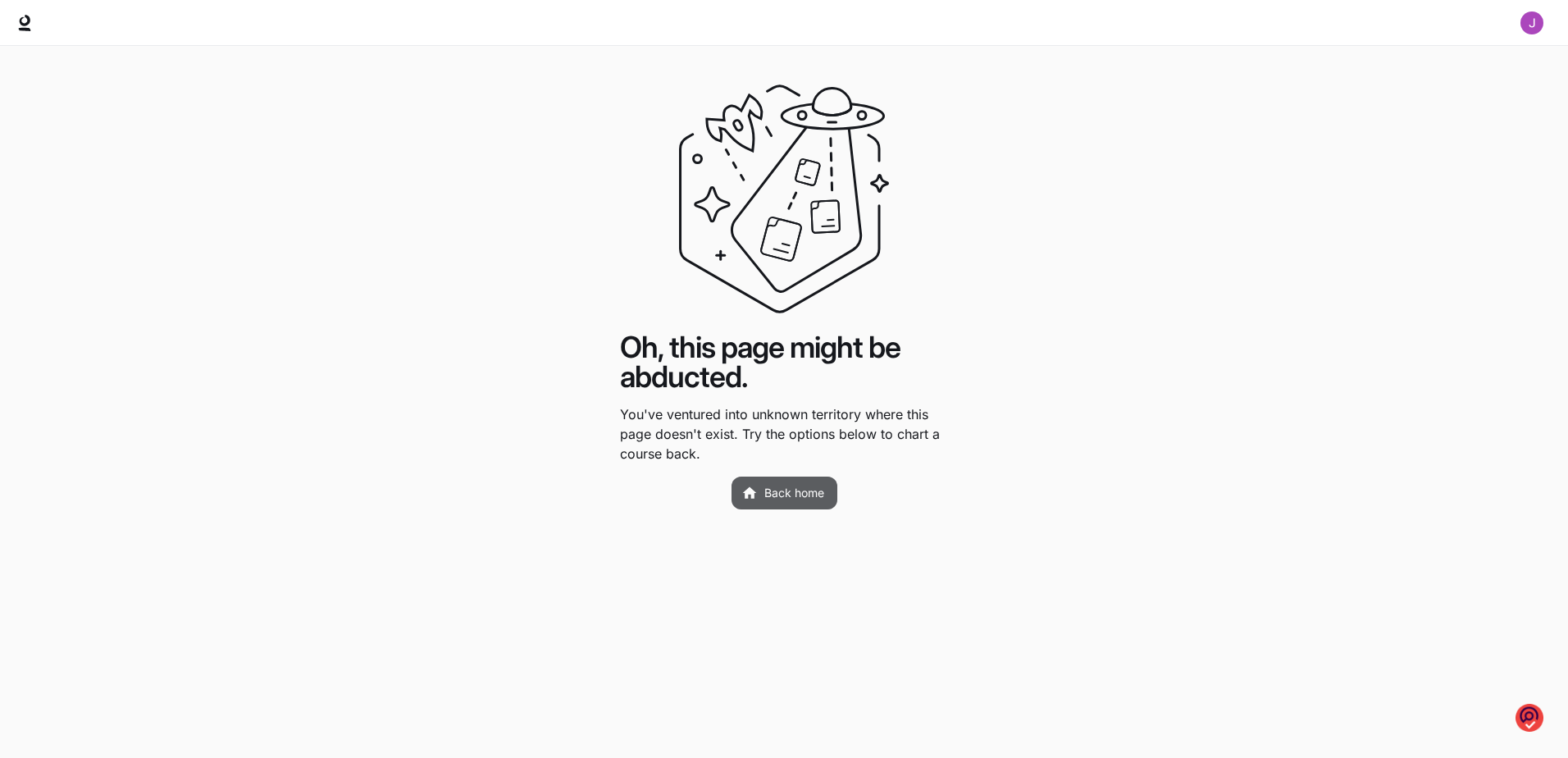 click on "Back home" at bounding box center [784, 493] 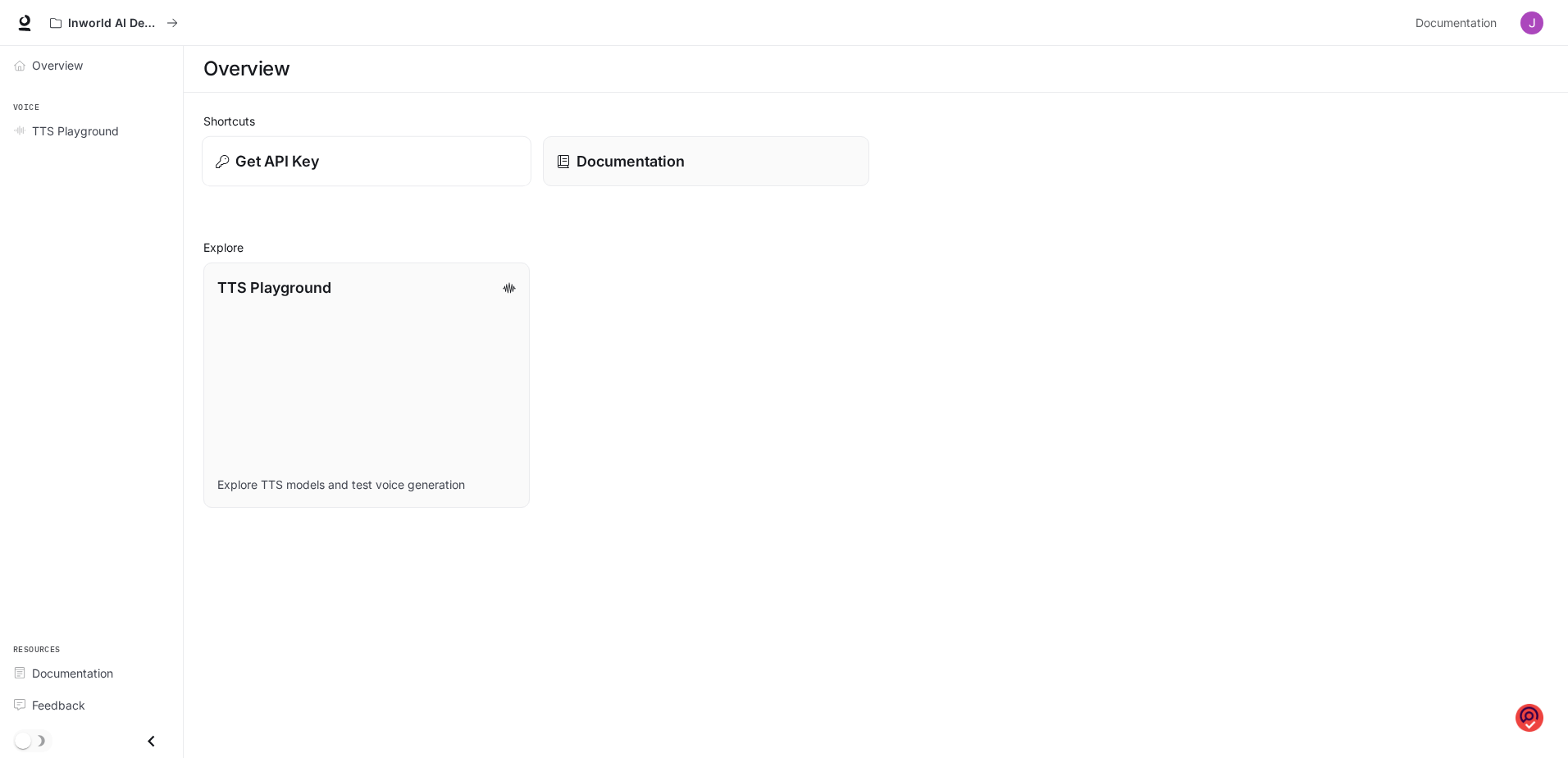 click on "Get API Key" at bounding box center [277, 161] 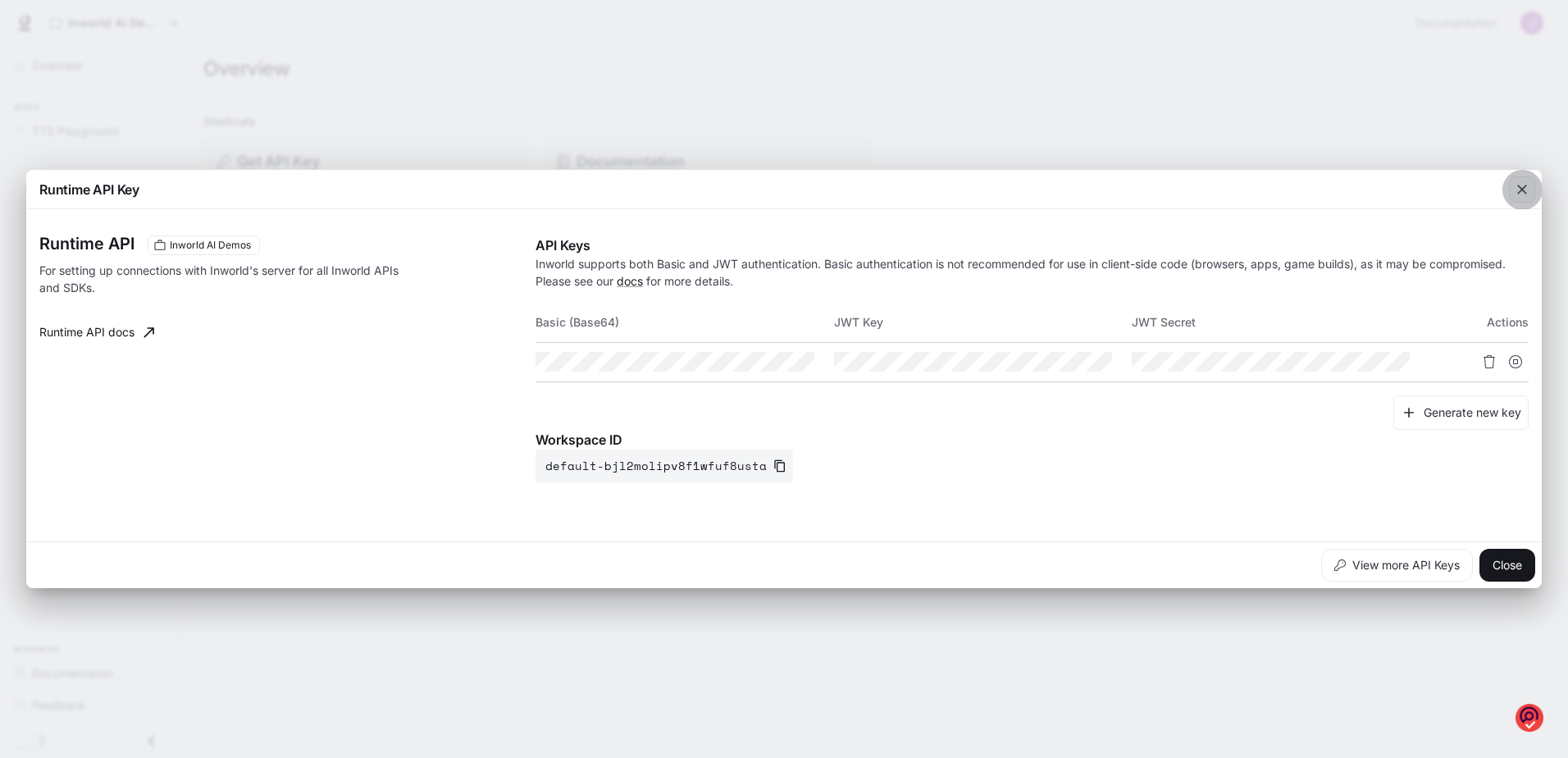 click at bounding box center (1522, 190) 